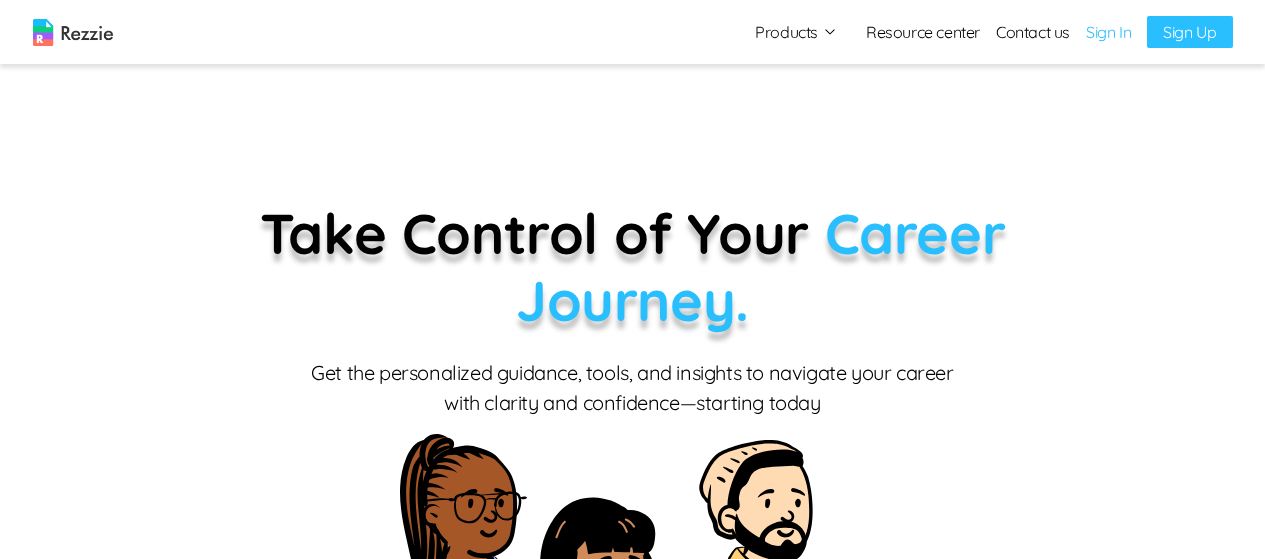 scroll, scrollTop: 0, scrollLeft: 0, axis: both 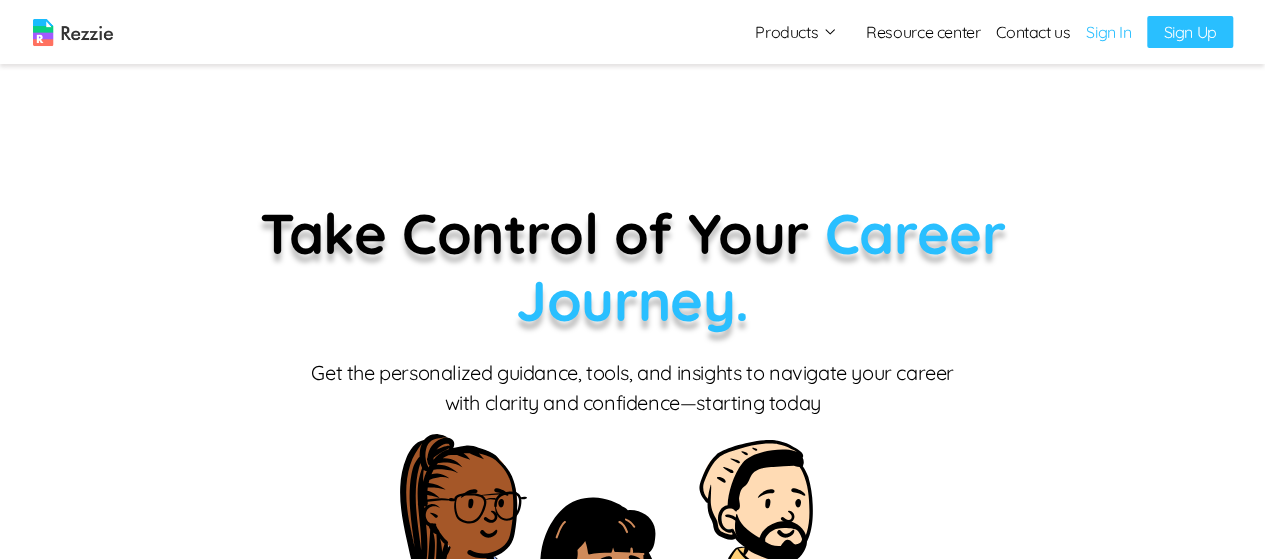 click on "Sign In" at bounding box center (1108, 32) 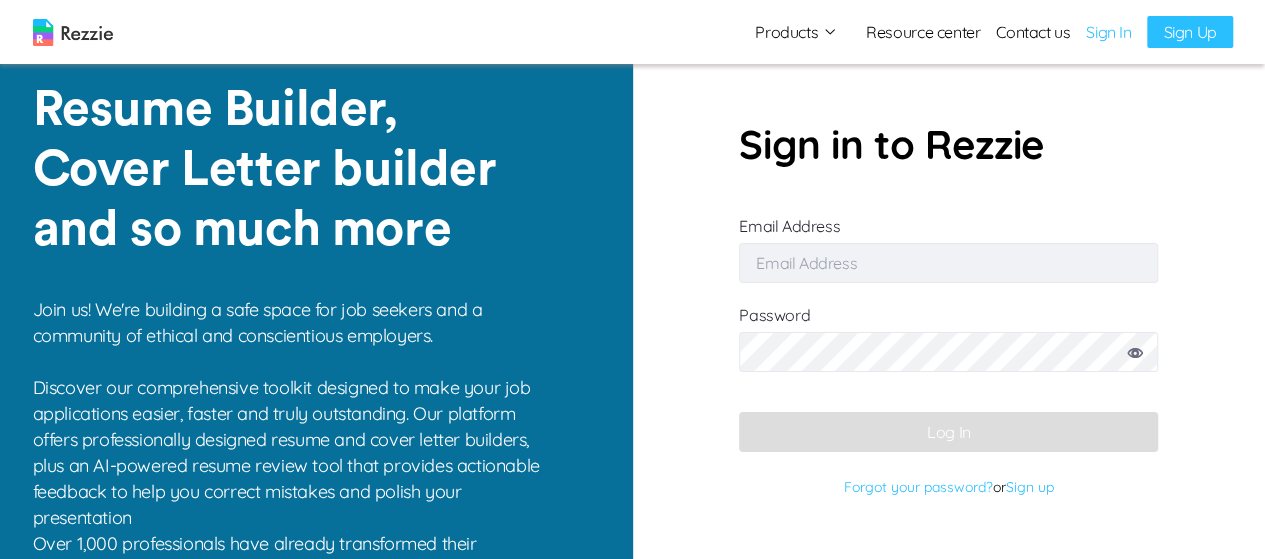 type on "damilola49@[example.com]" 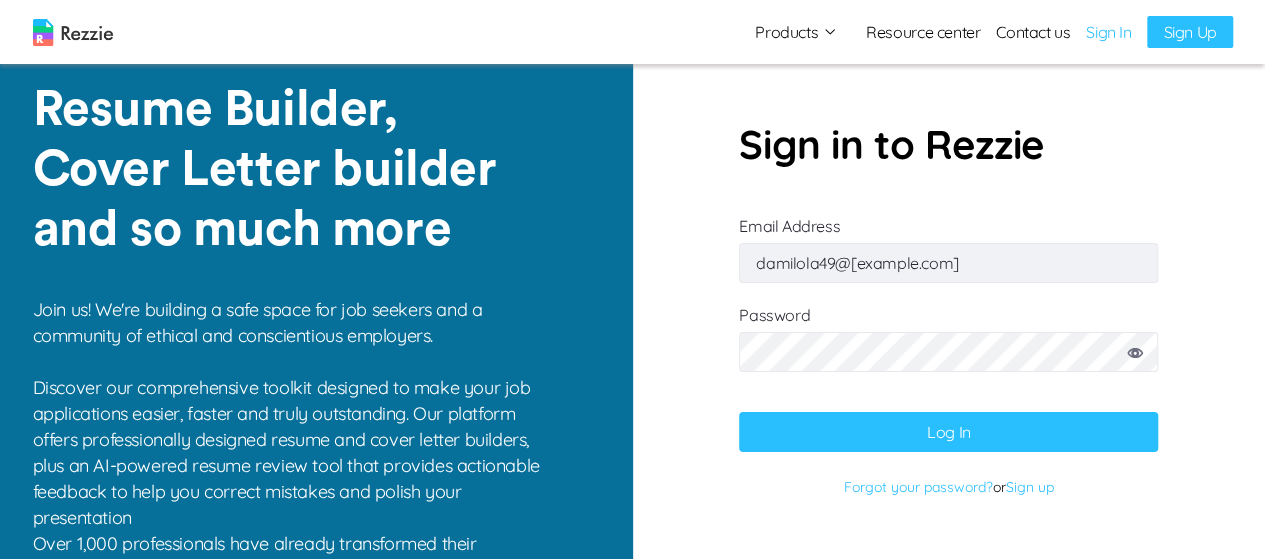 click on "Log In" at bounding box center [948, 432] 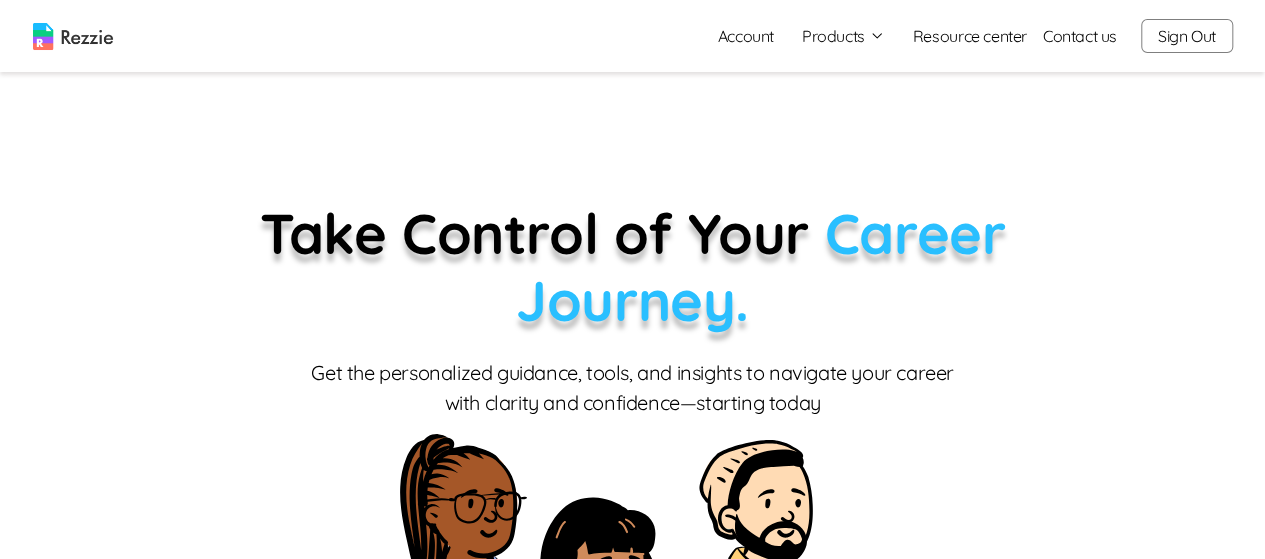 click on "Products" at bounding box center (843, 36) 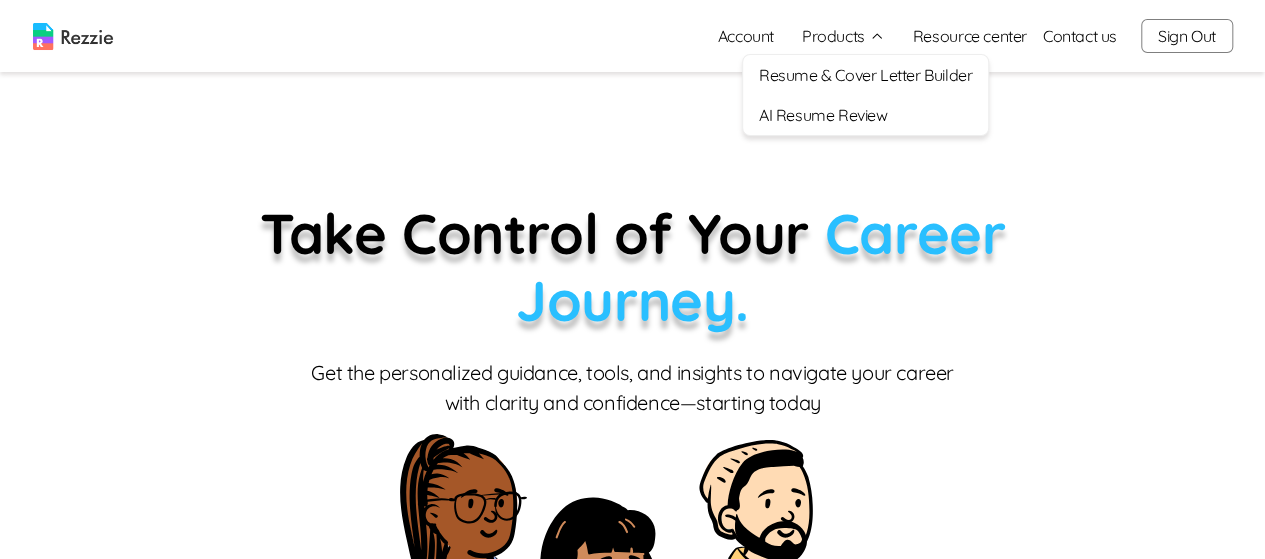 click on "Products" at bounding box center [843, 36] 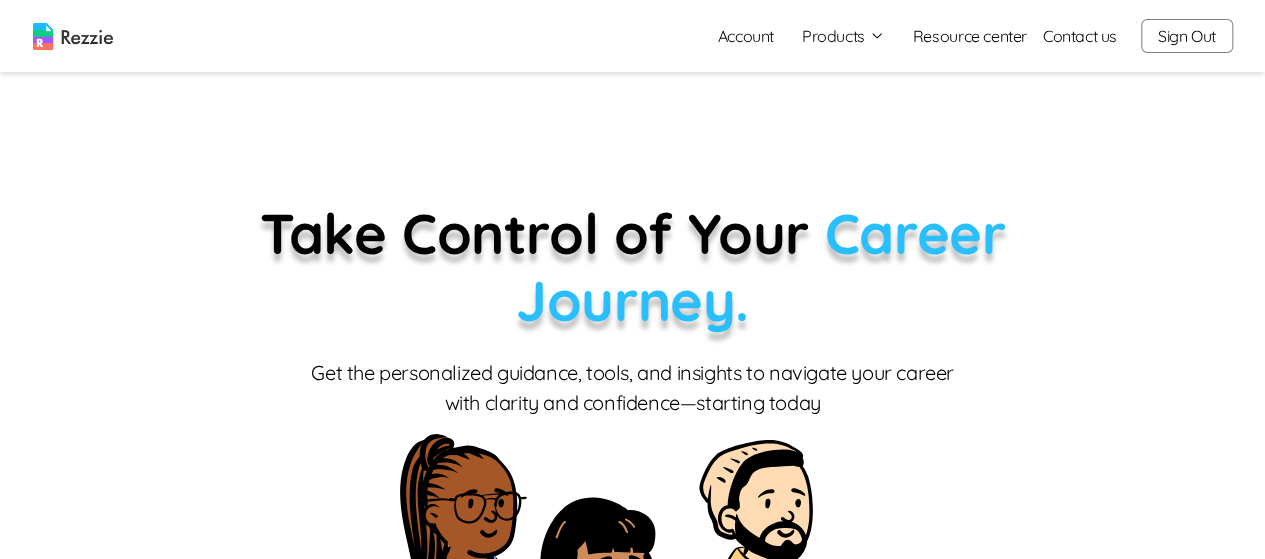 click on "Products" at bounding box center [843, 36] 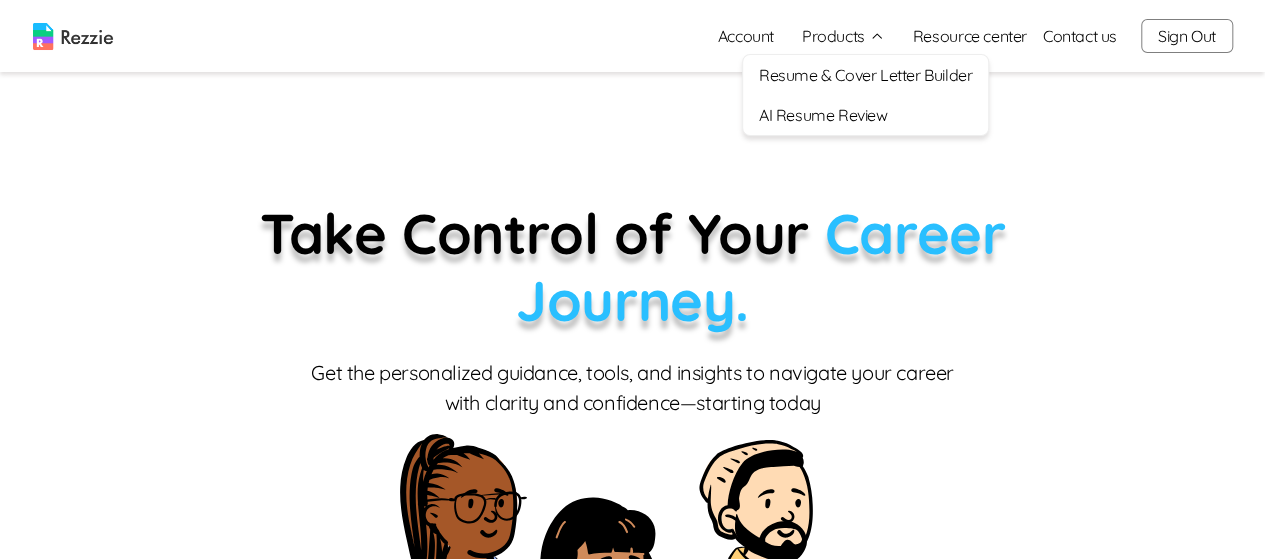 click on "AI Resume Review" at bounding box center [865, 115] 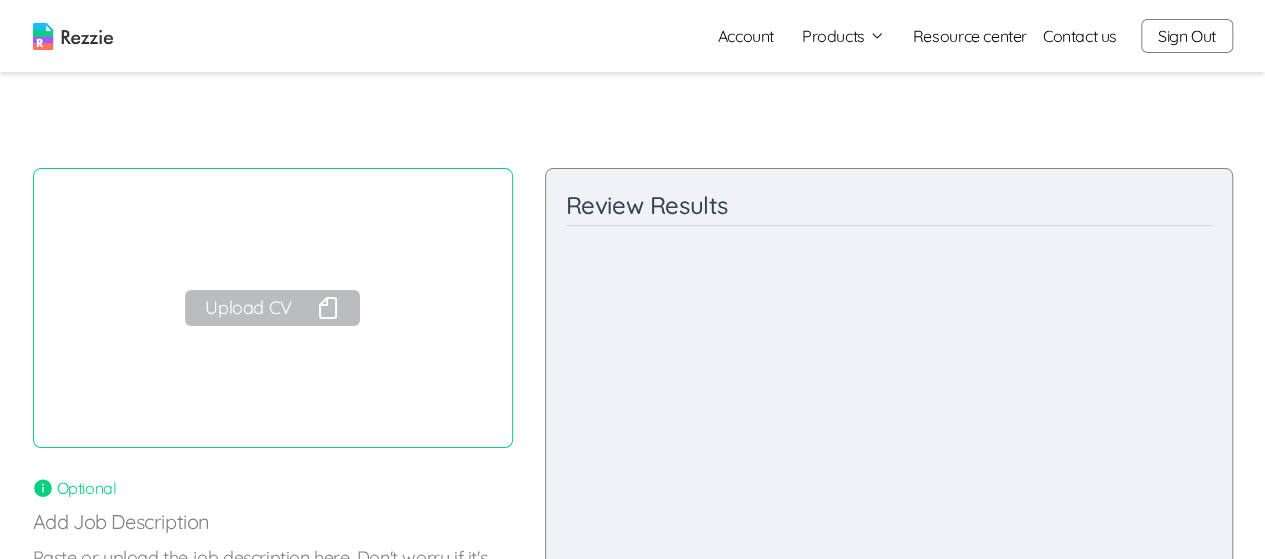 scroll, scrollTop: 0, scrollLeft: 0, axis: both 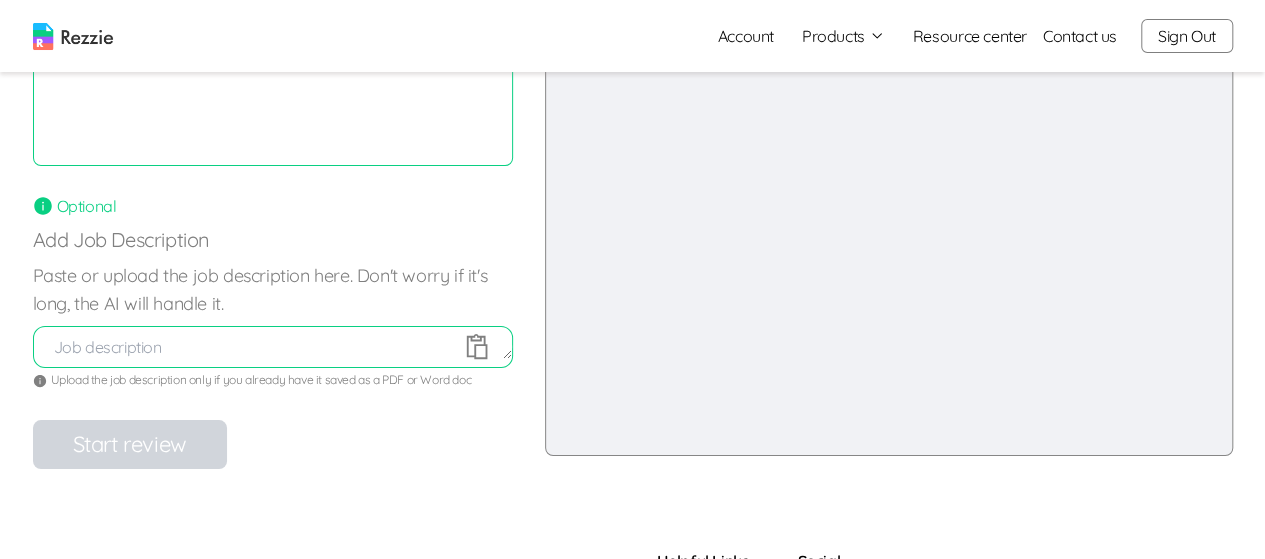 click on "Account" at bounding box center (746, 36) 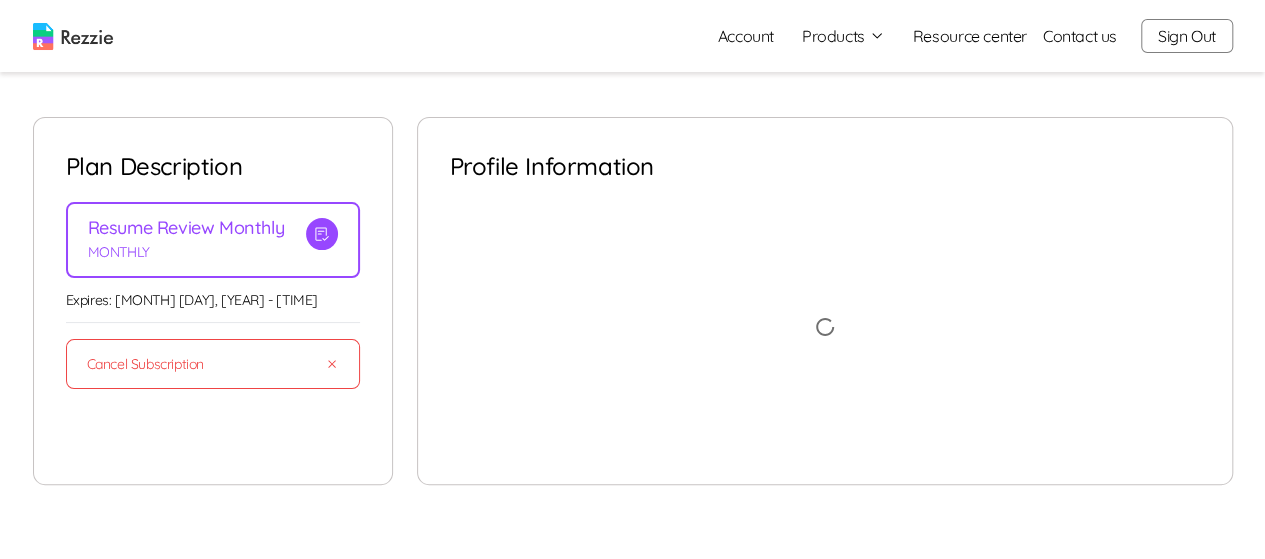scroll, scrollTop: 0, scrollLeft: 0, axis: both 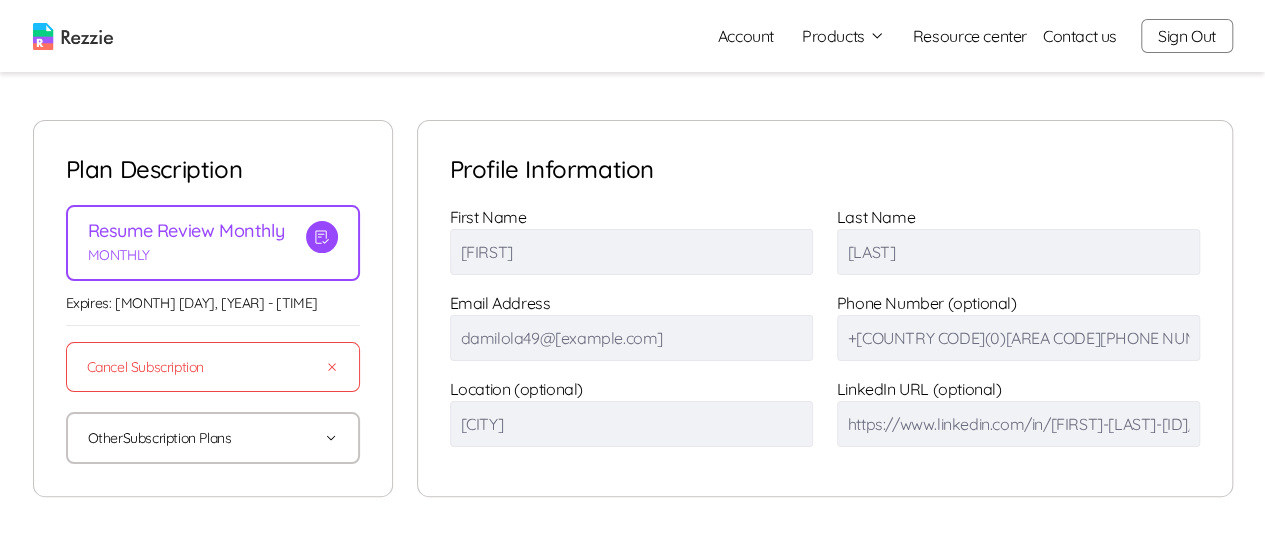 click on "Sign Out" at bounding box center (1187, 36) 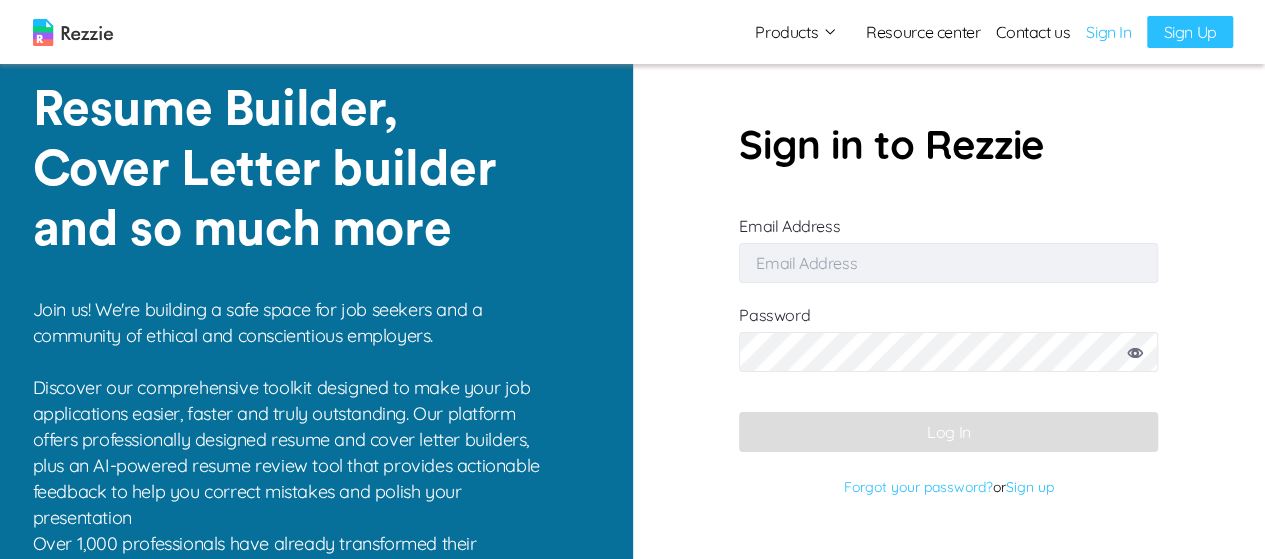 type on "damilola49@[example.com]" 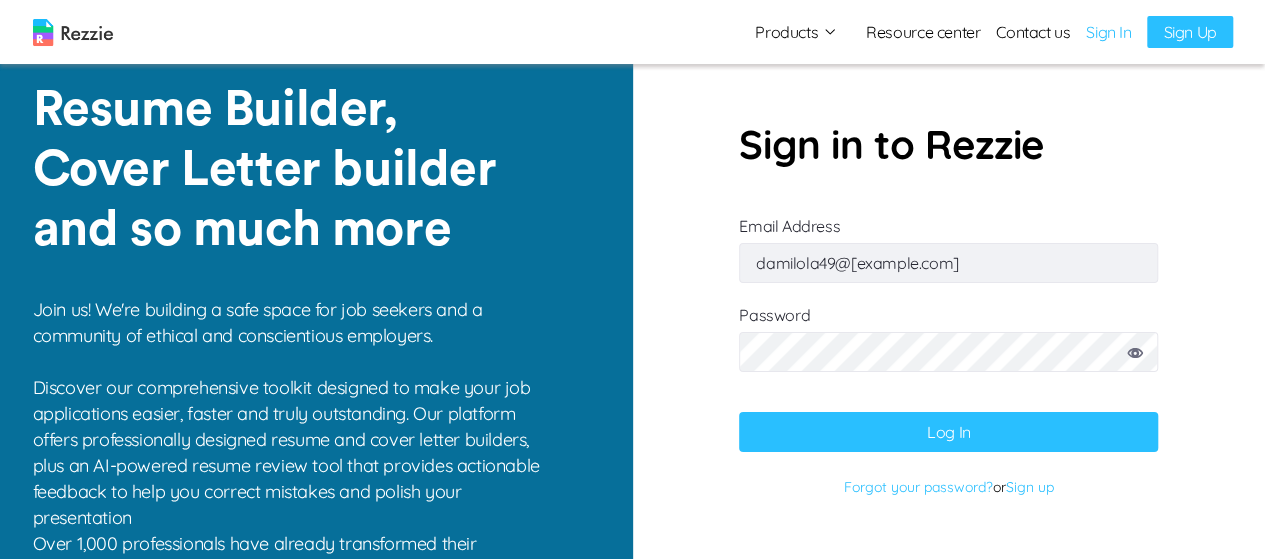 click at bounding box center [73, 32] 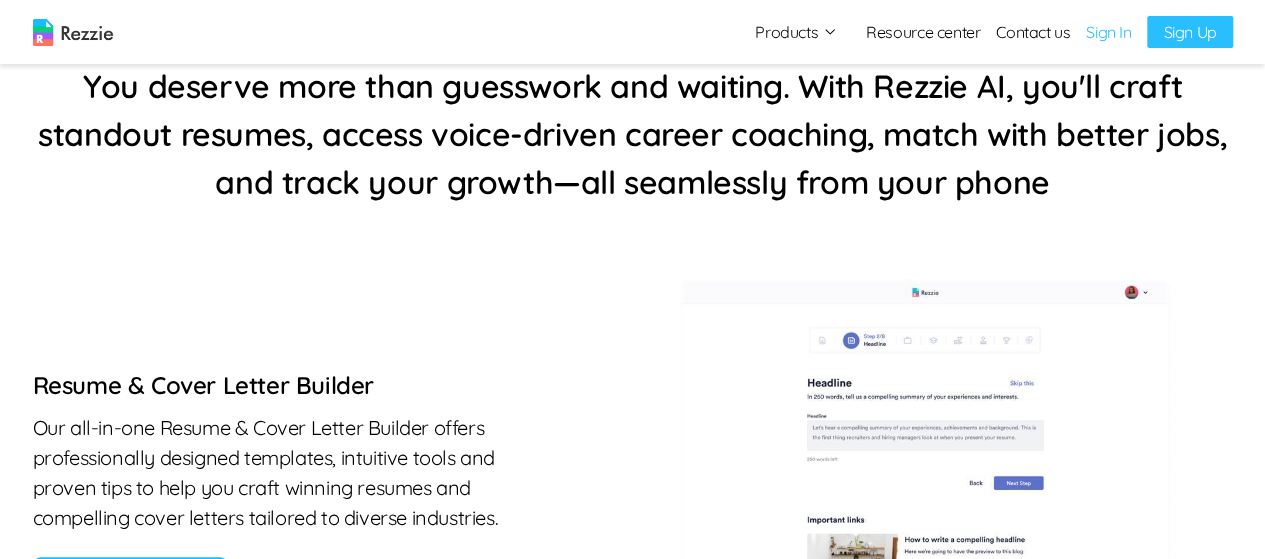 scroll, scrollTop: 0, scrollLeft: 0, axis: both 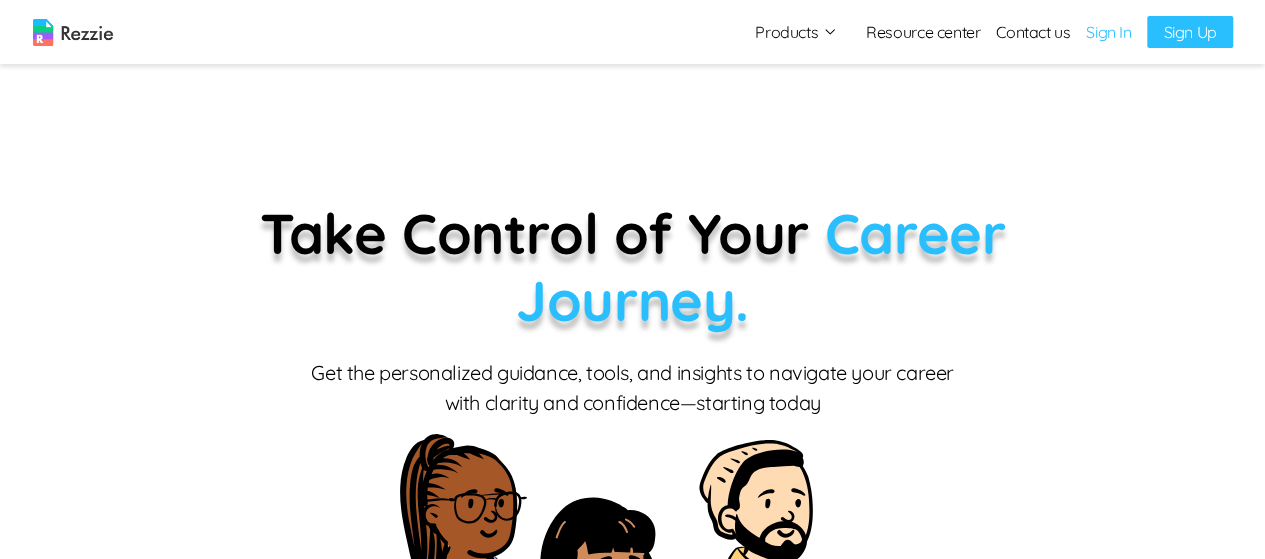 click on "Sign In" at bounding box center [1108, 32] 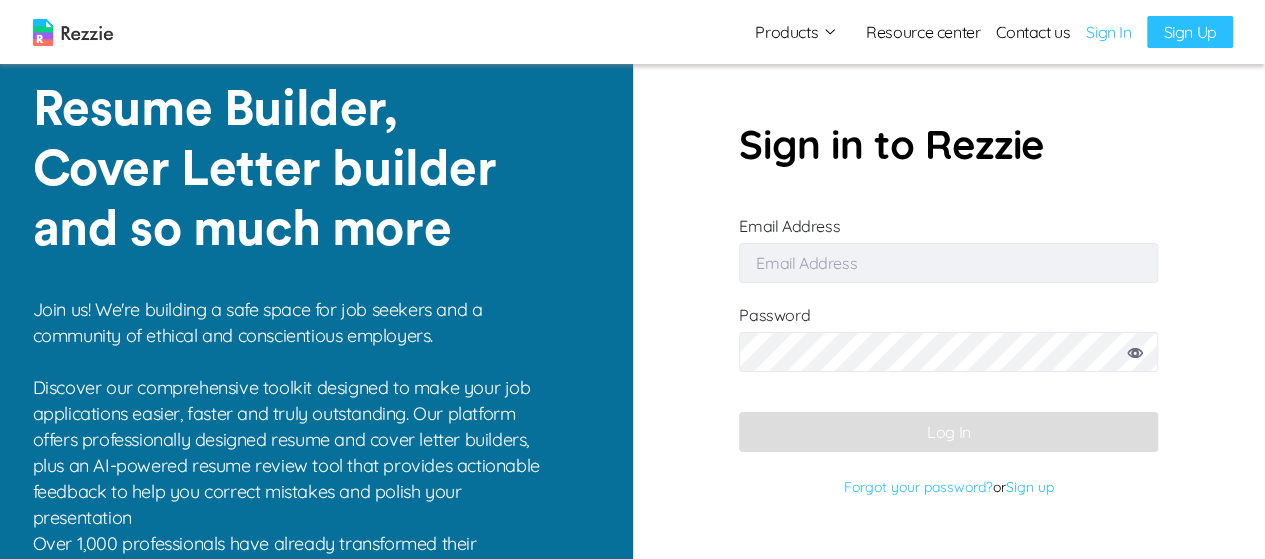 type on "damilola49@[example.com]" 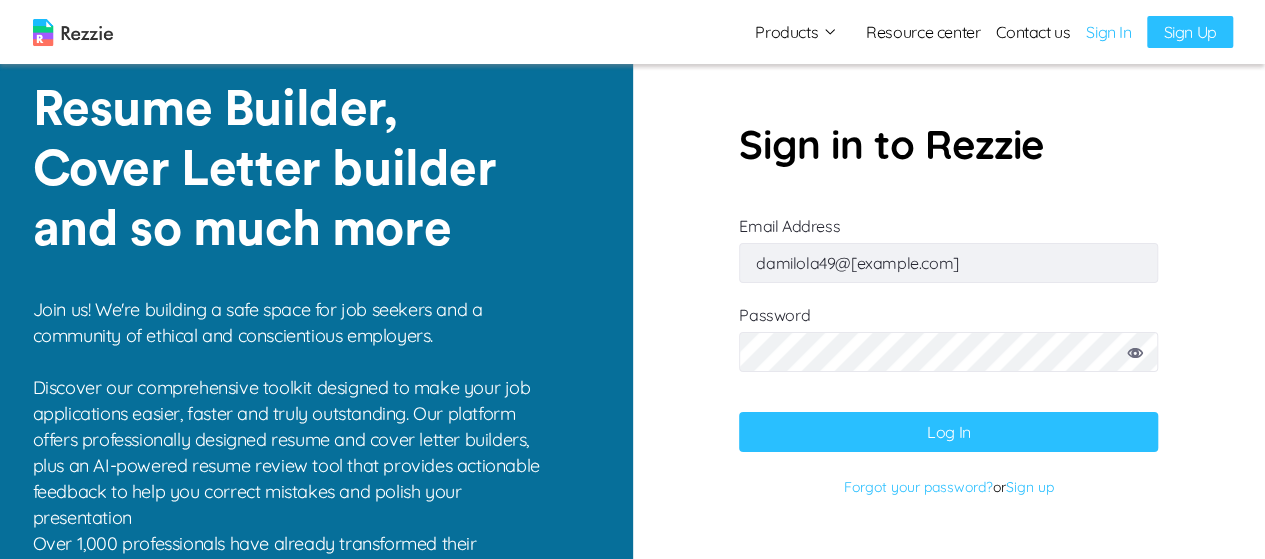 click on "Log In" at bounding box center (948, 432) 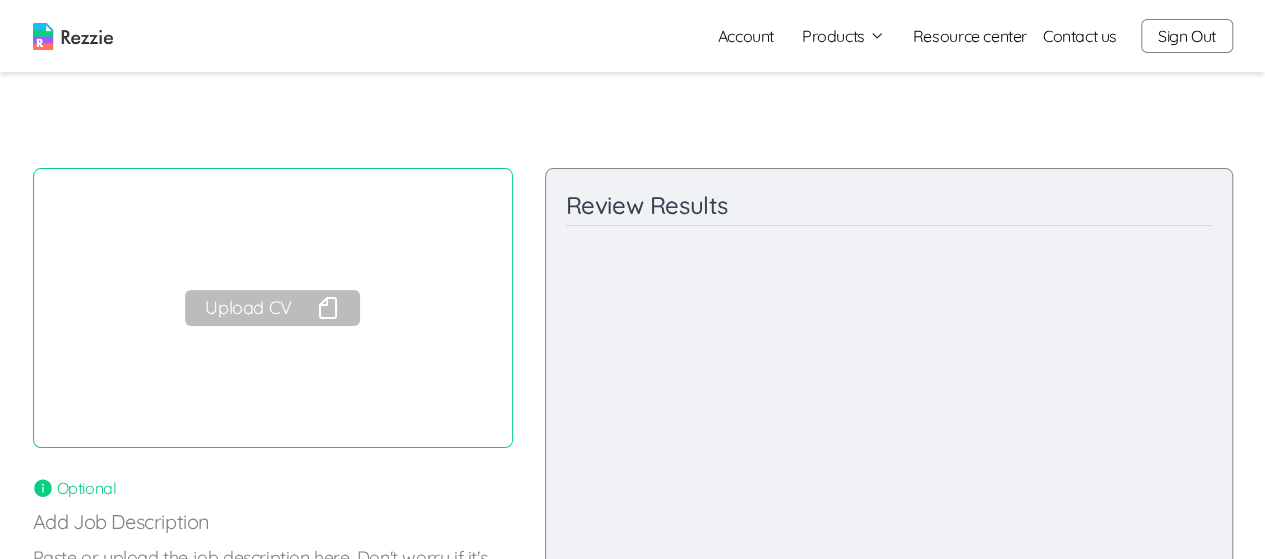 click 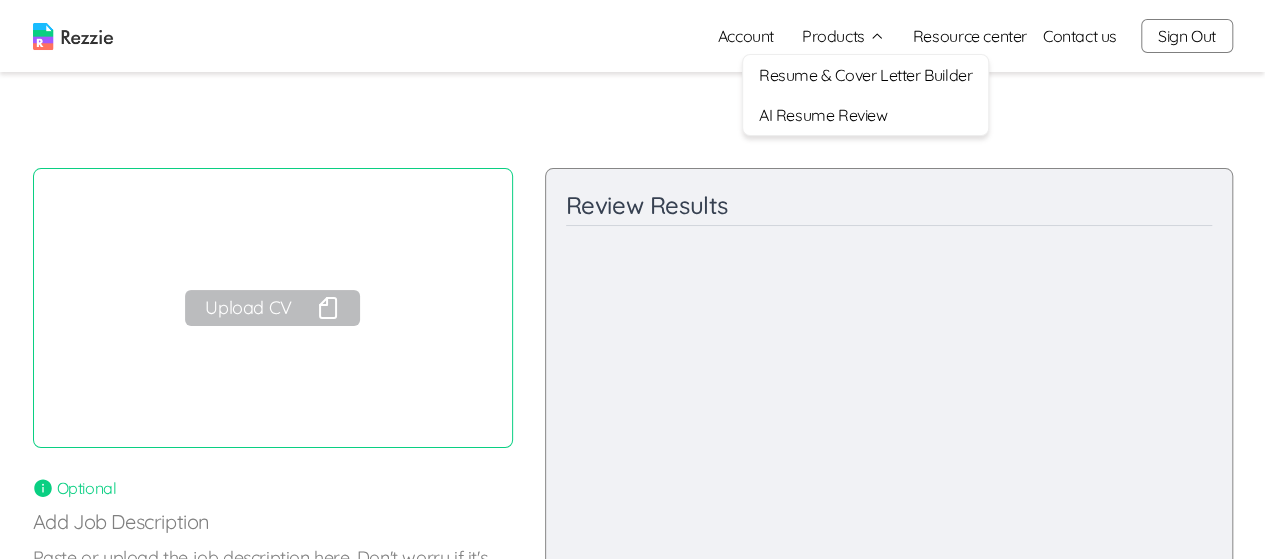 click on "Resume & Cover Letter Builder" at bounding box center [865, 75] 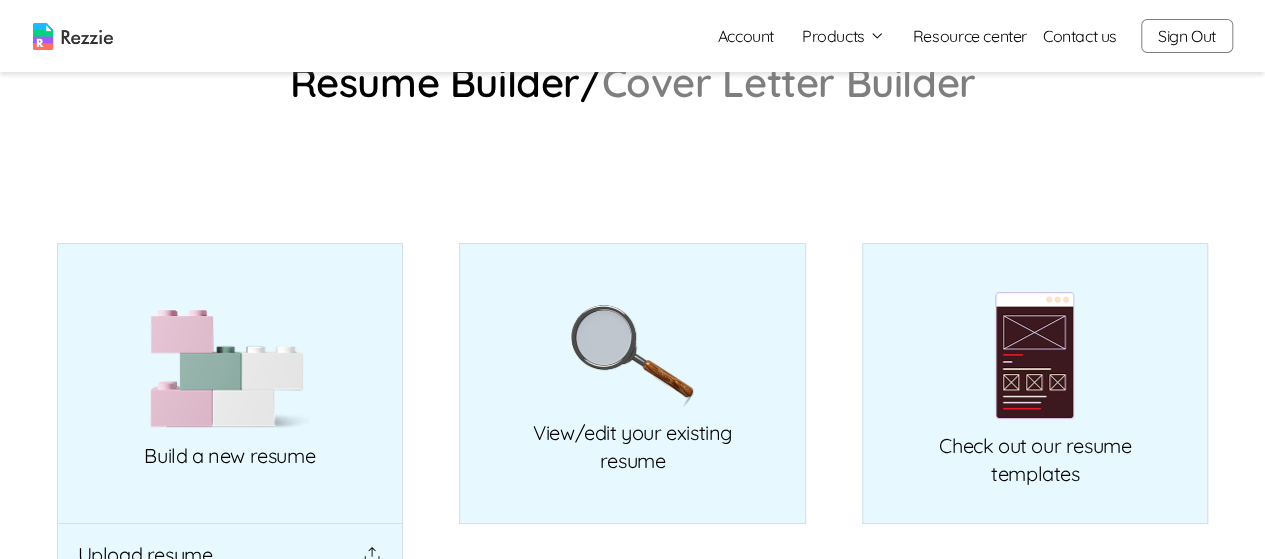 scroll, scrollTop: 0, scrollLeft: 0, axis: both 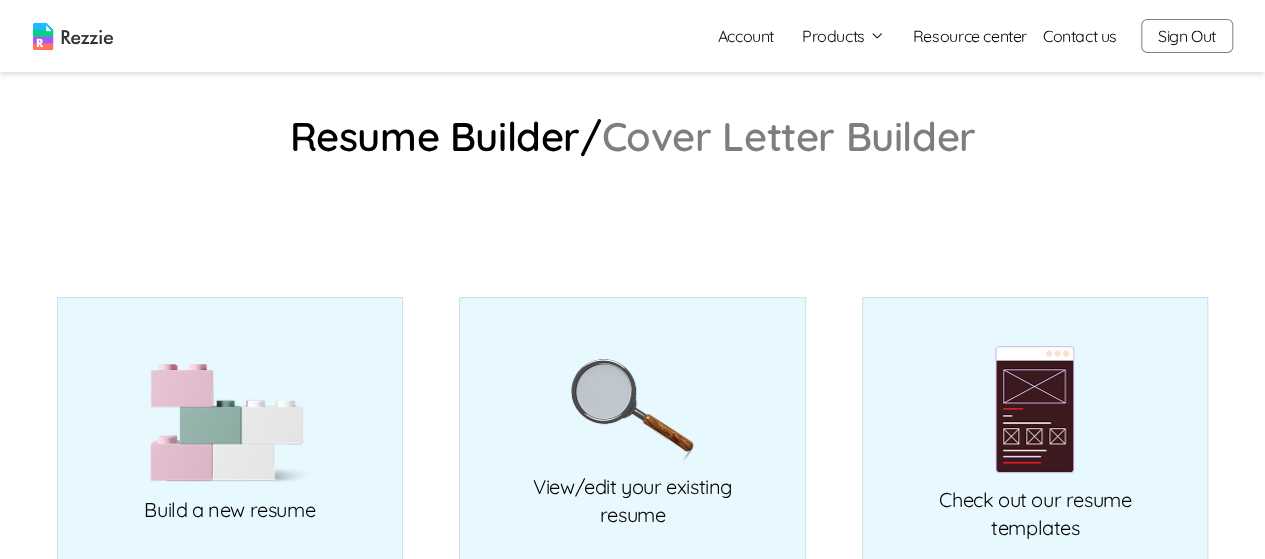 click on "Cover Letter Builder" at bounding box center (789, 136) 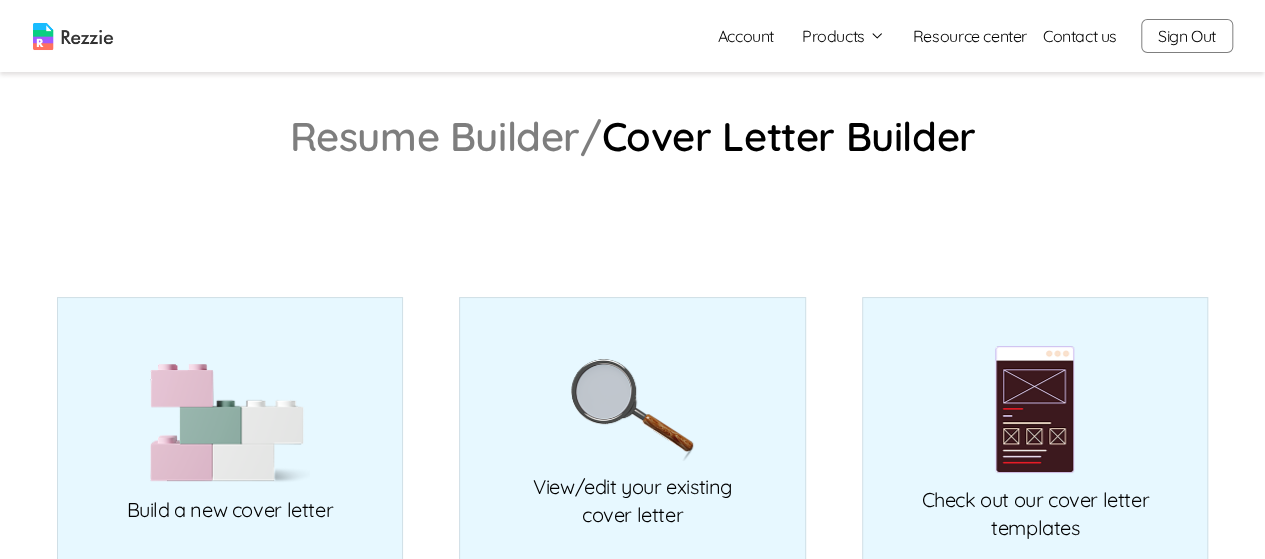 click on "Resume Builder/" at bounding box center (445, 136) 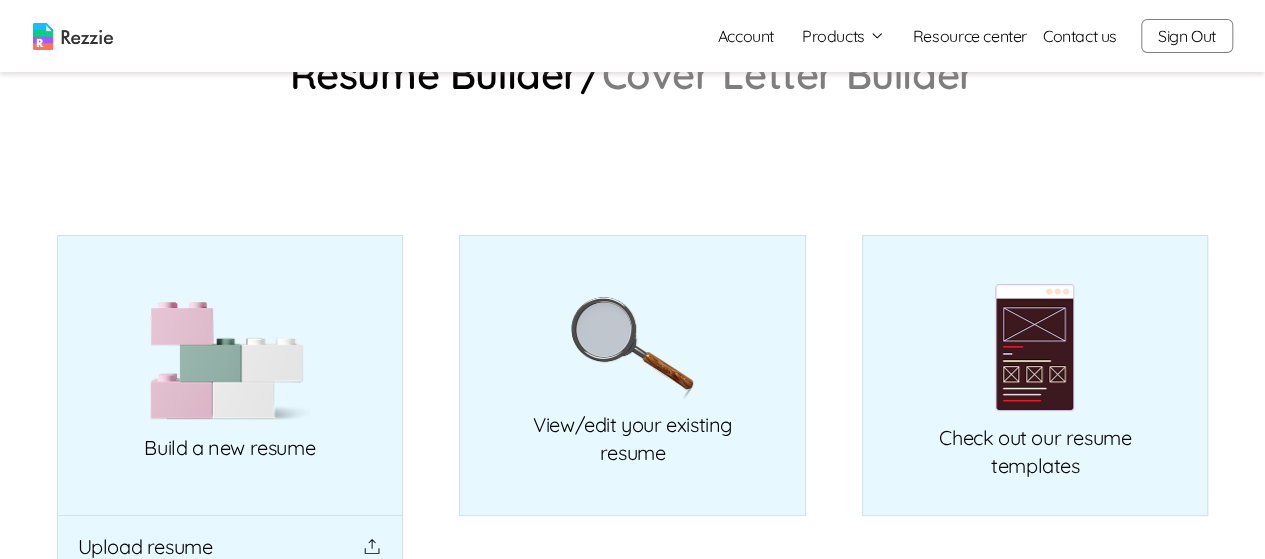 scroll, scrollTop: 0, scrollLeft: 0, axis: both 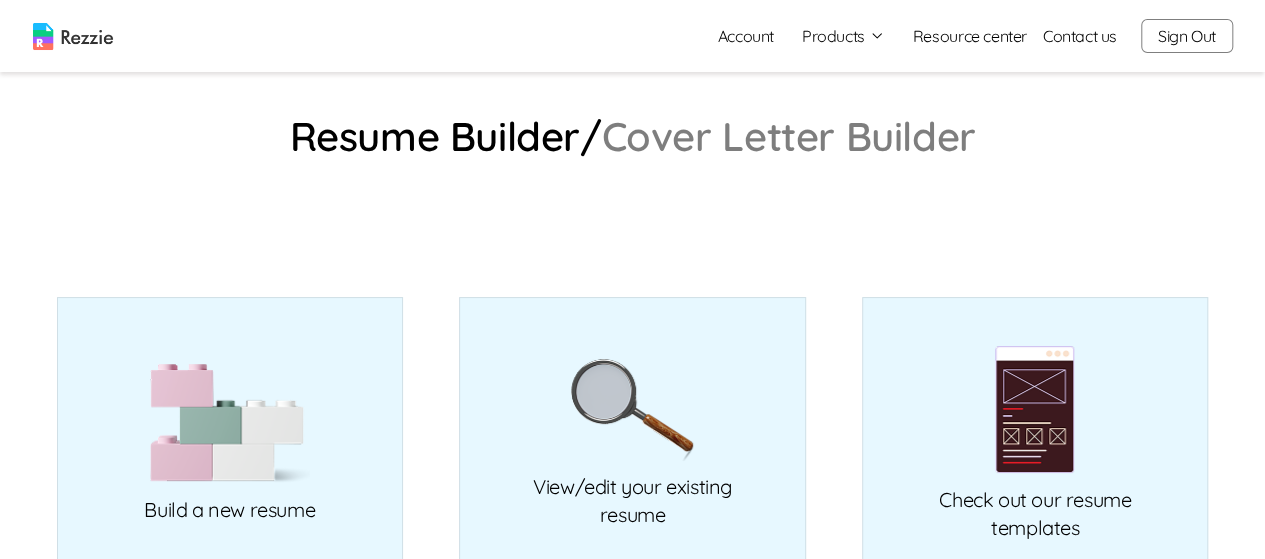 click on "Products" at bounding box center (843, 36) 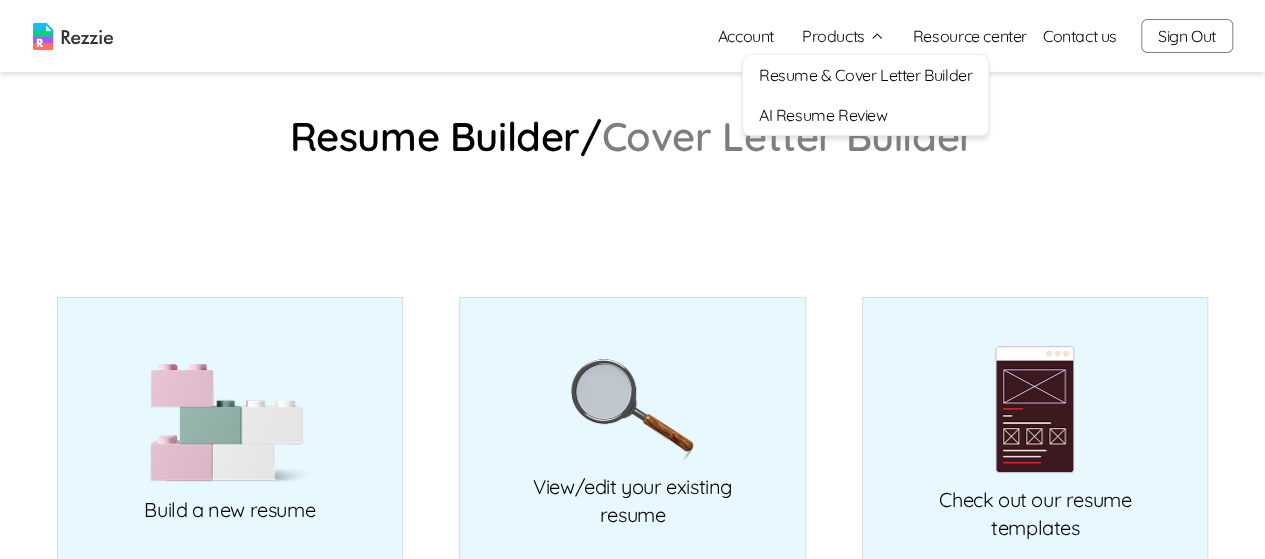 click on "Resume Builder/    Cover Letter Builder Build a new resume Upload resume View/edit your existing   resume Check out our resume   templates" at bounding box center (633, 380) 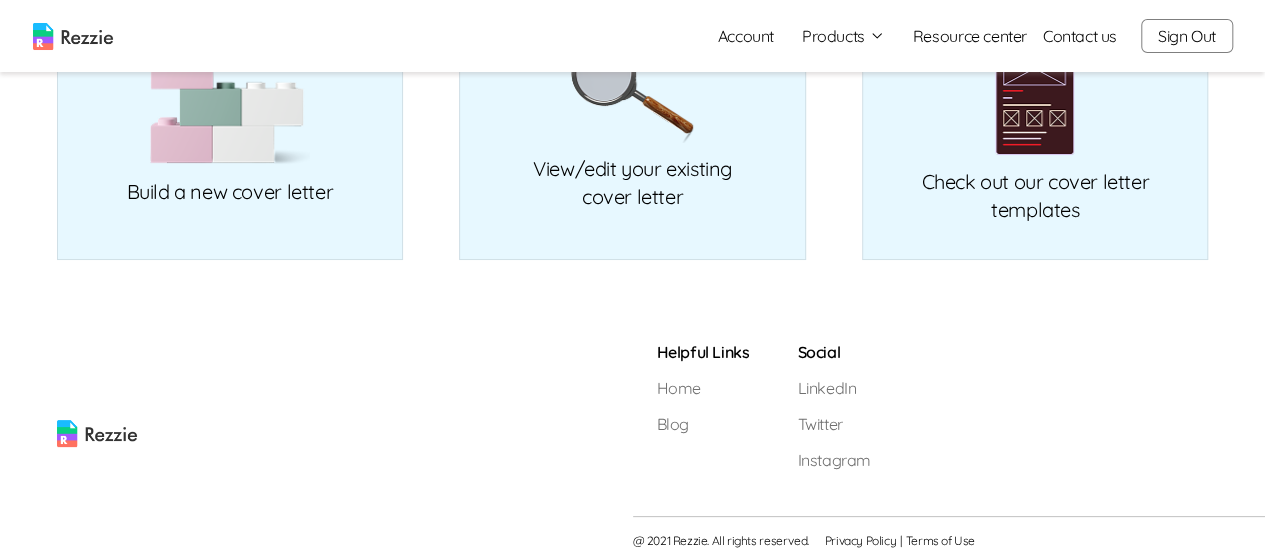 scroll, scrollTop: 322, scrollLeft: 0, axis: vertical 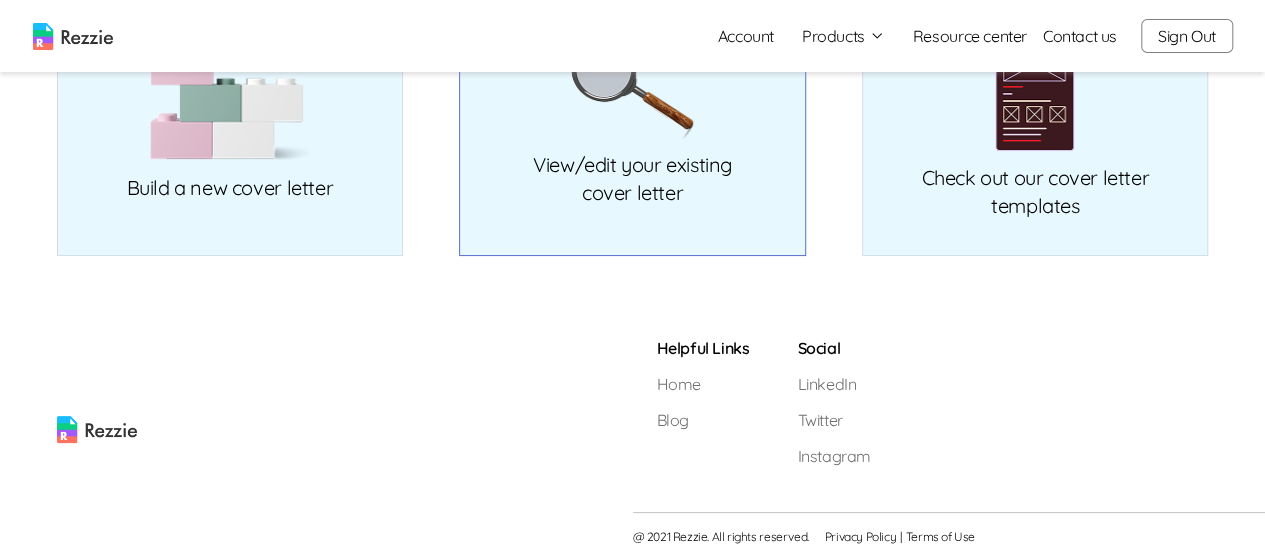 click on "View/edit your existing  cover letter" at bounding box center [632, 115] 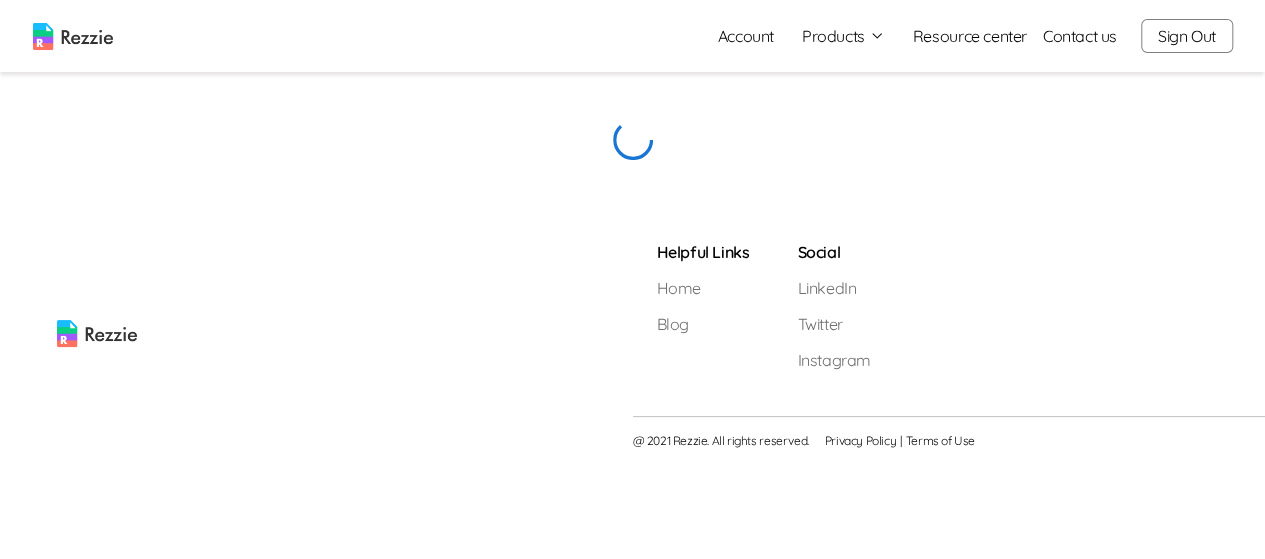 scroll, scrollTop: 0, scrollLeft: 0, axis: both 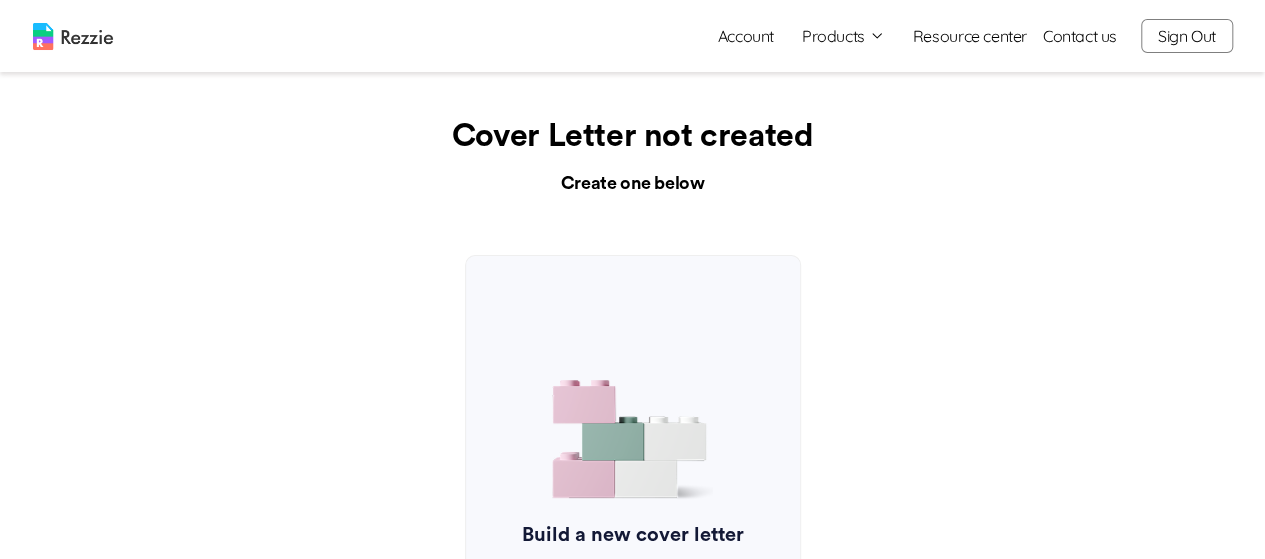 click on "Products" at bounding box center (843, 36) 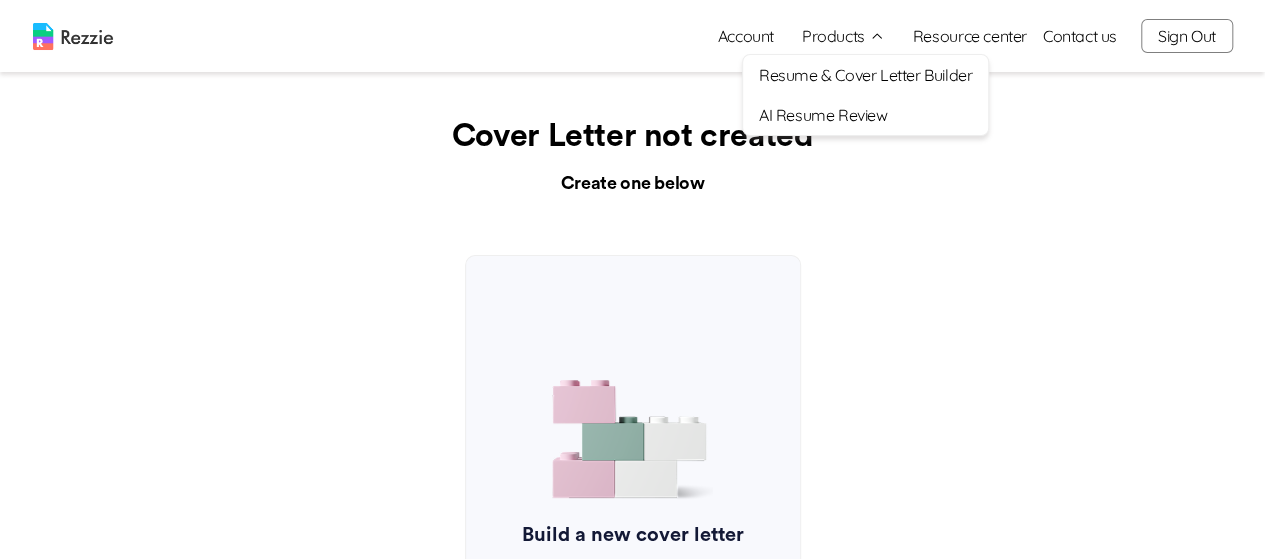 click on "Resume & Cover Letter Builder" at bounding box center (865, 75) 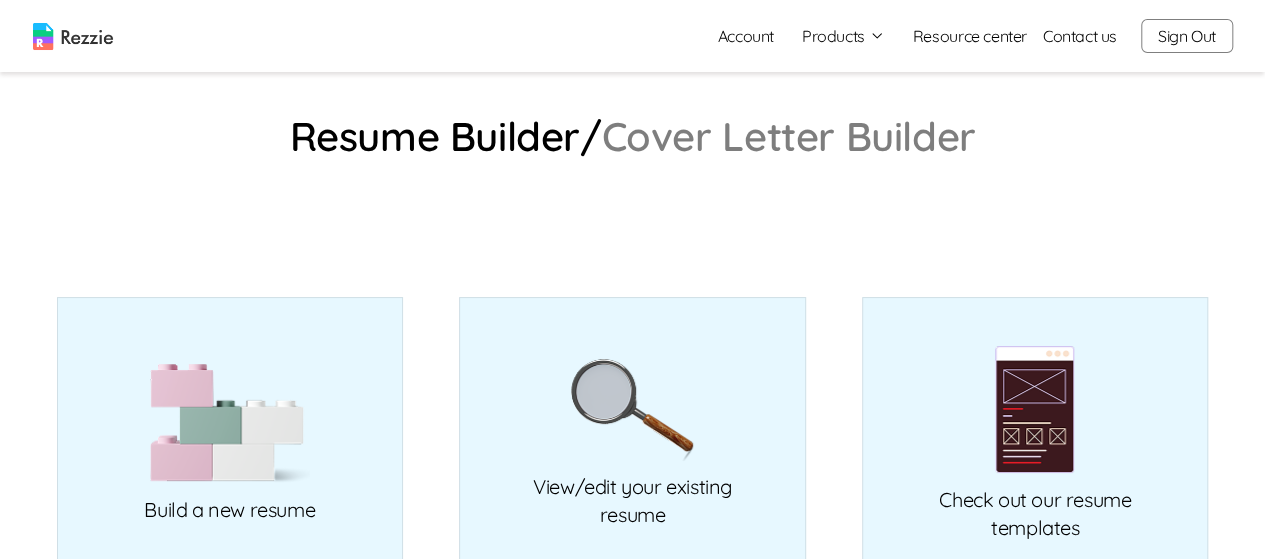 click on "Cover Letter Builder" at bounding box center (789, 136) 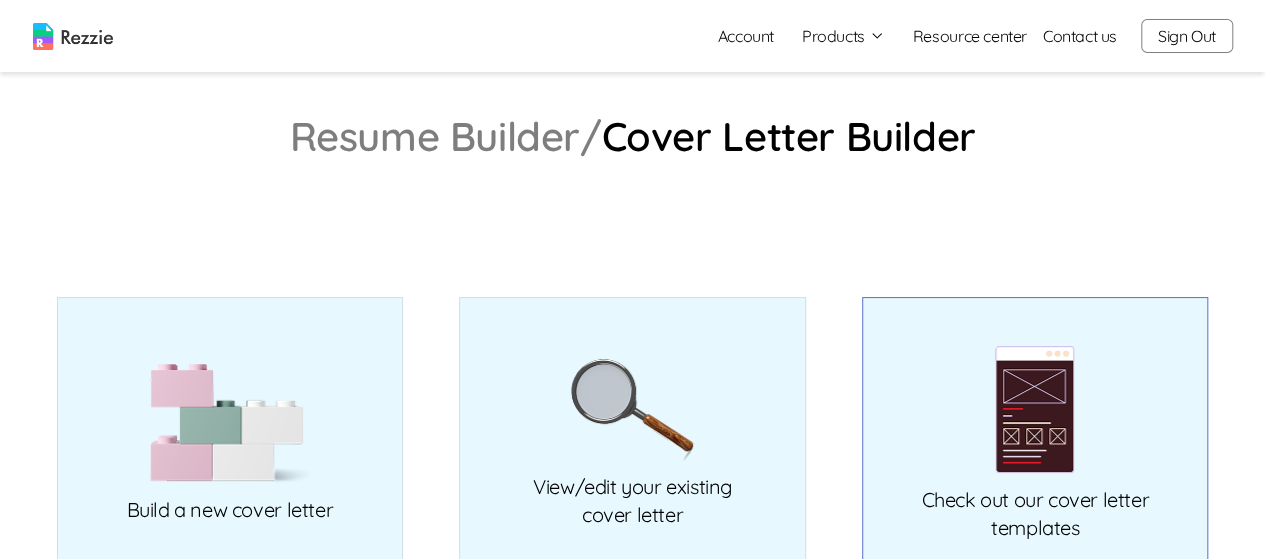 click on "Check out our cover letter  templates" at bounding box center [1035, 437] 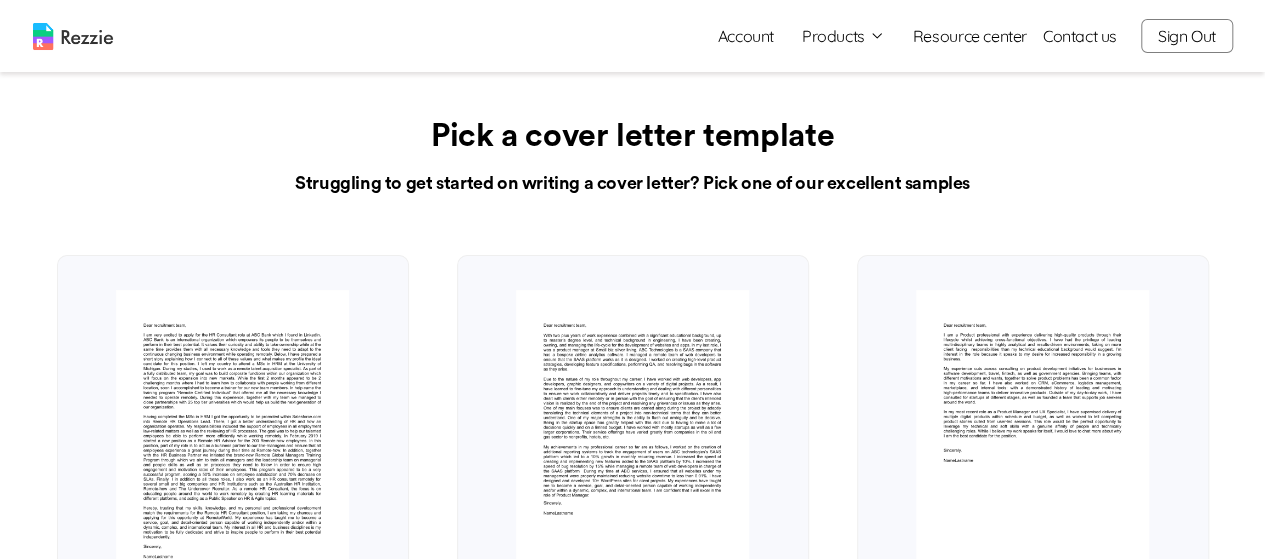 click on "Products" at bounding box center [843, 36] 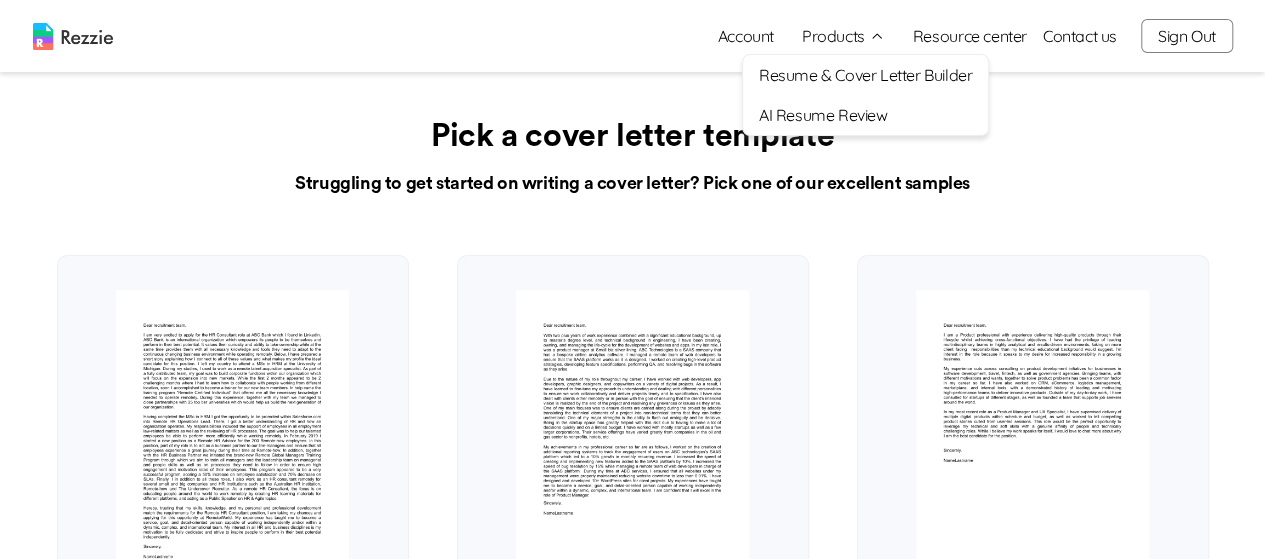click on "Resume & Cover Letter Builder" at bounding box center [865, 75] 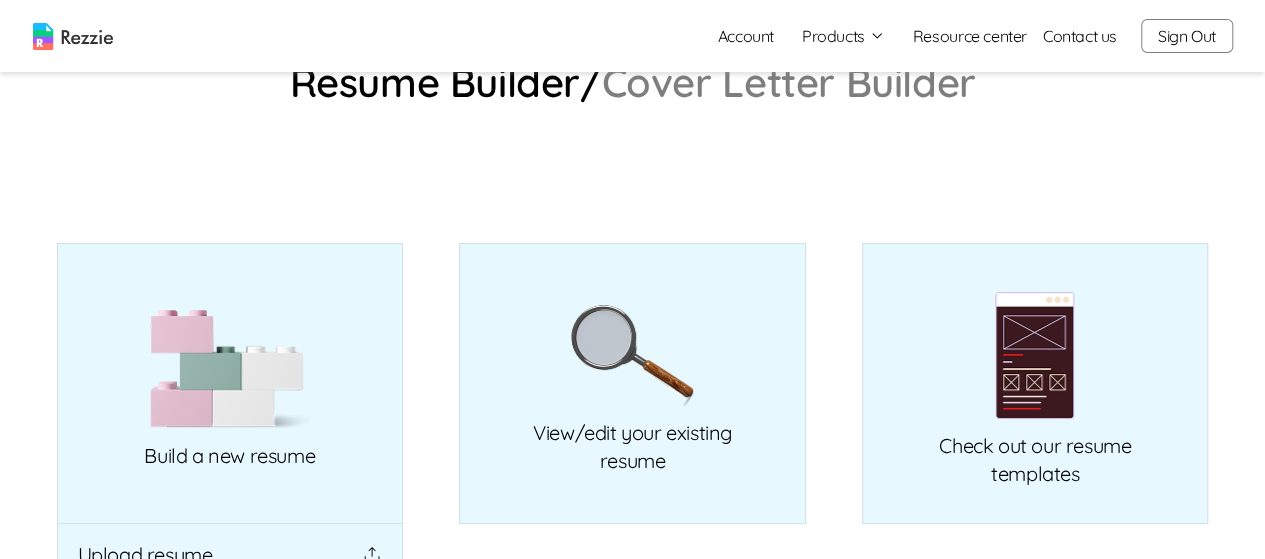scroll, scrollTop: 0, scrollLeft: 0, axis: both 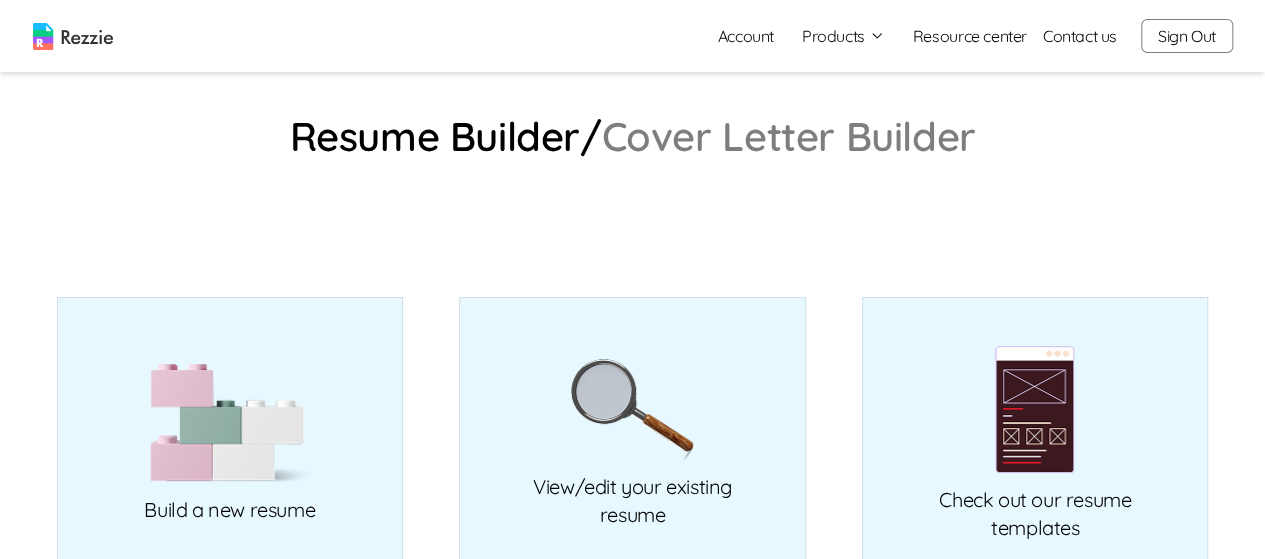 click on "Account" at bounding box center (746, 36) 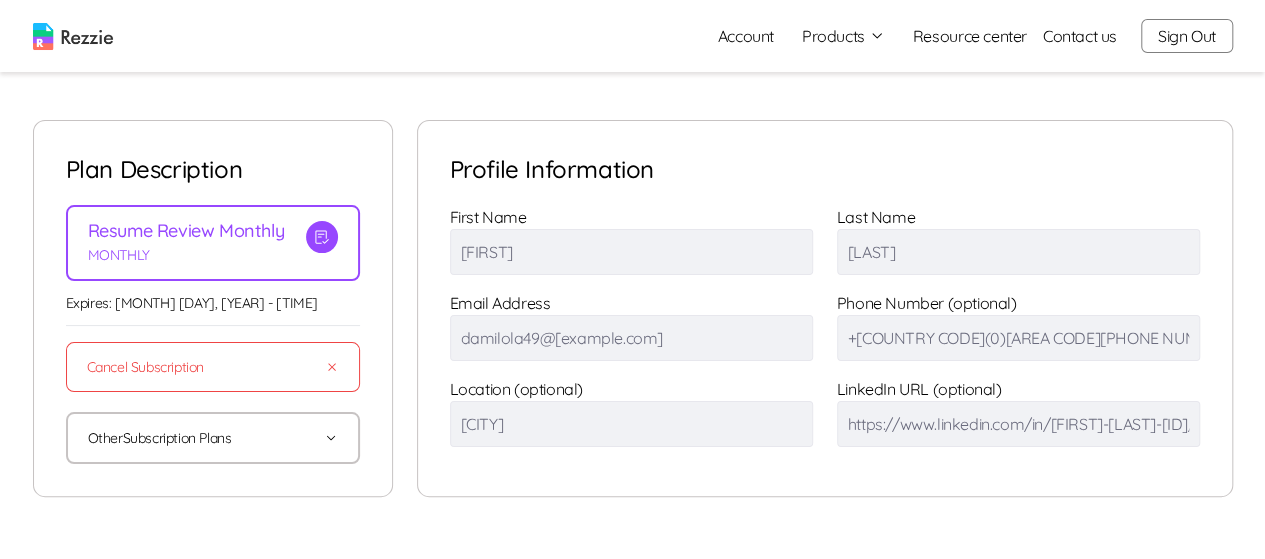 click on "Sign Out" at bounding box center (1187, 36) 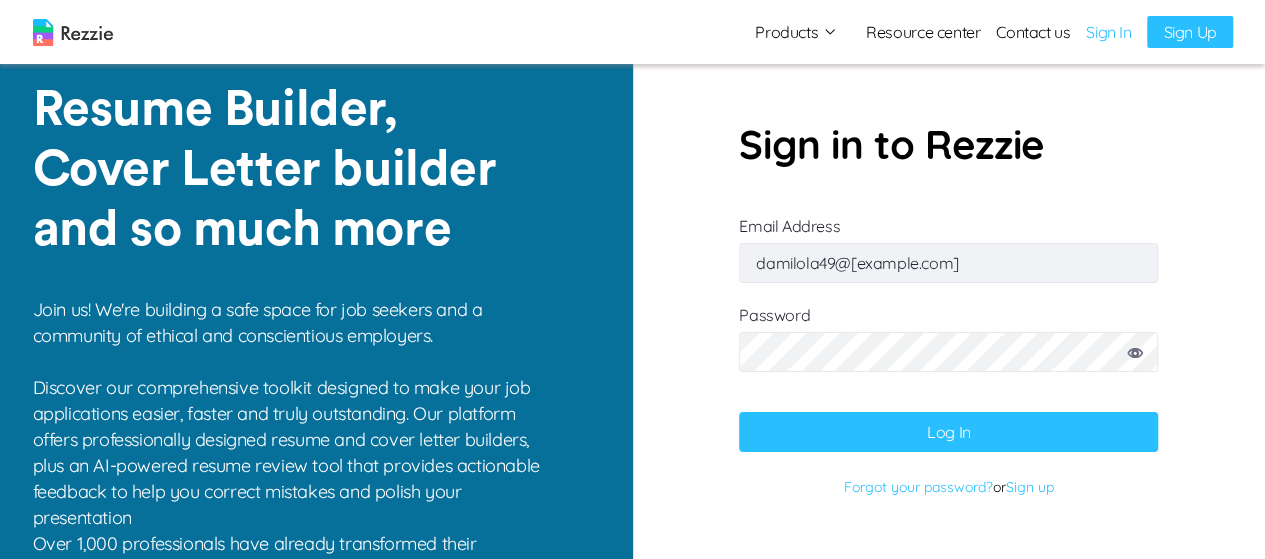 click at bounding box center (73, 32) 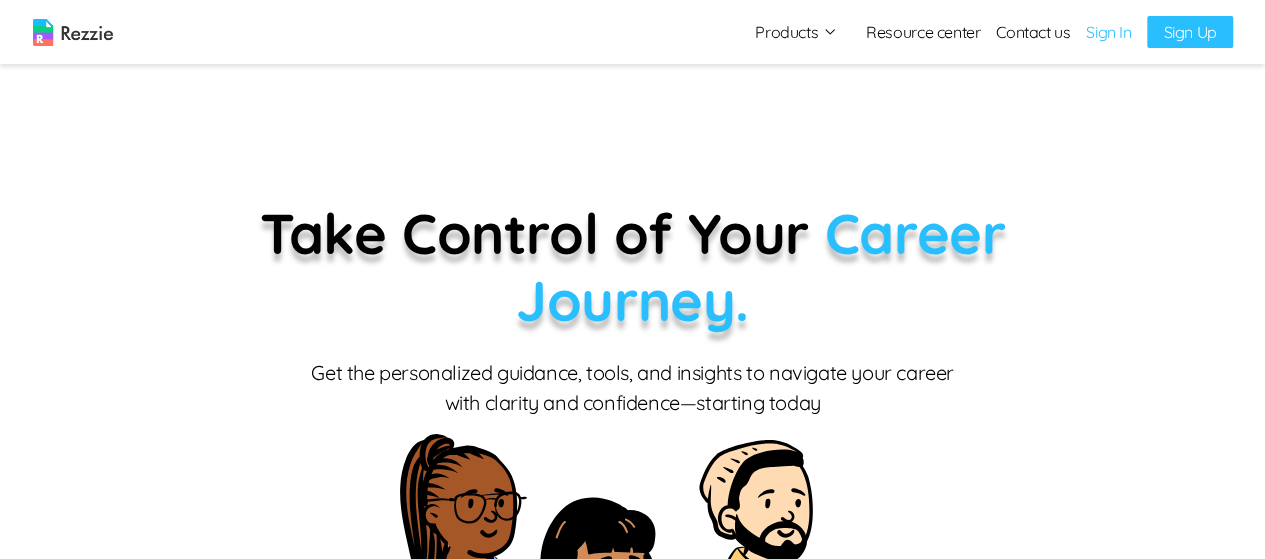 click on "Sign In" at bounding box center (1108, 32) 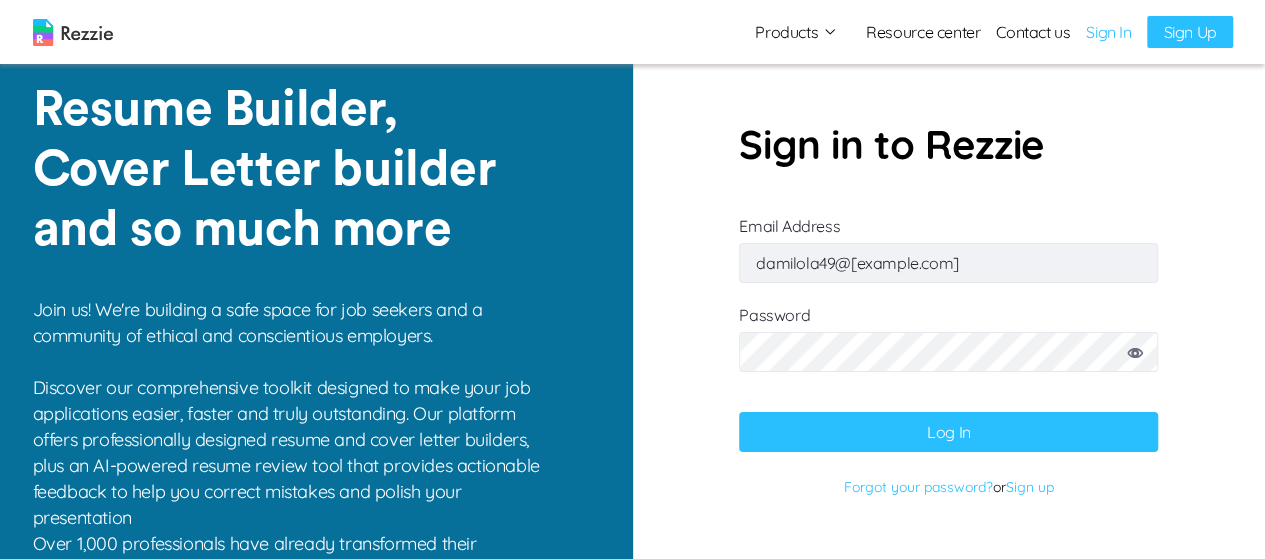 click on "Log In" at bounding box center [948, 432] 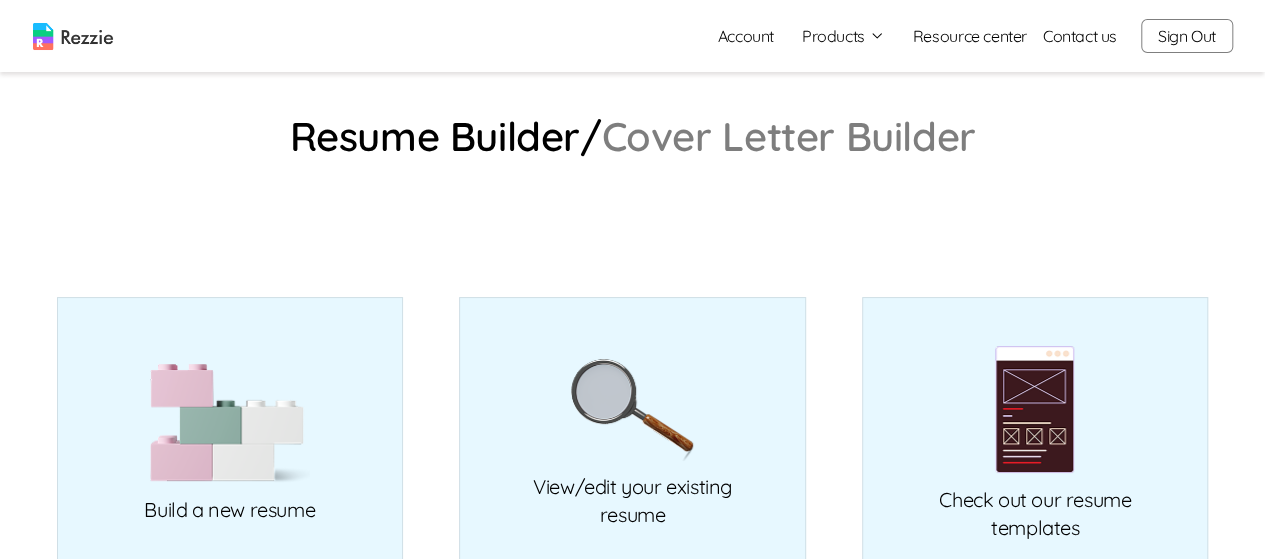 click on "Products" at bounding box center (843, 36) 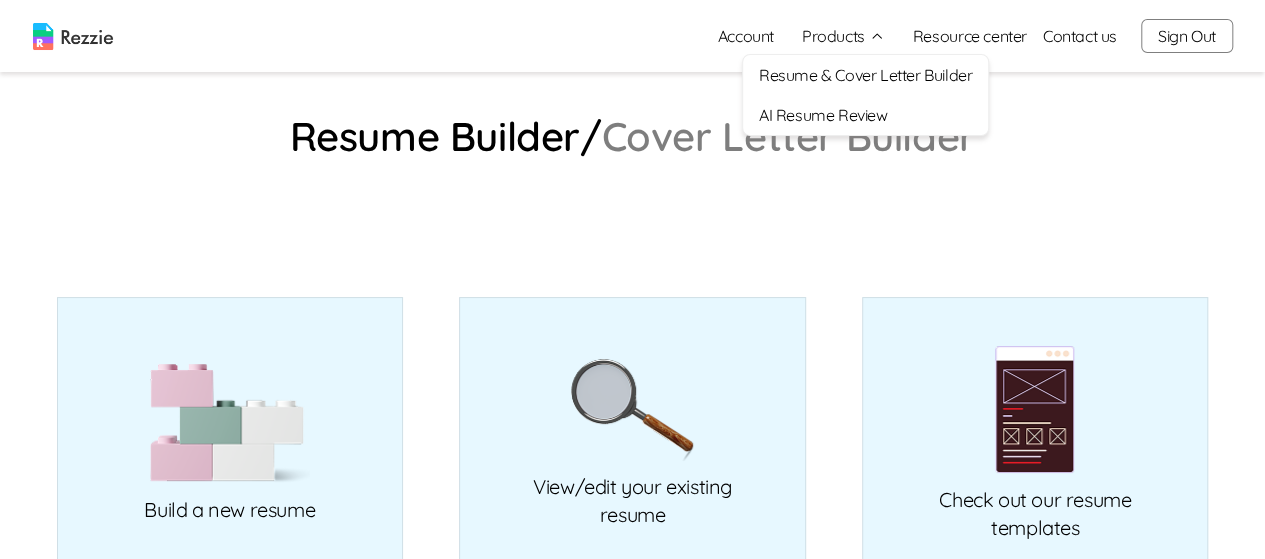 click on "Resume & Cover Letter Builder" at bounding box center (865, 75) 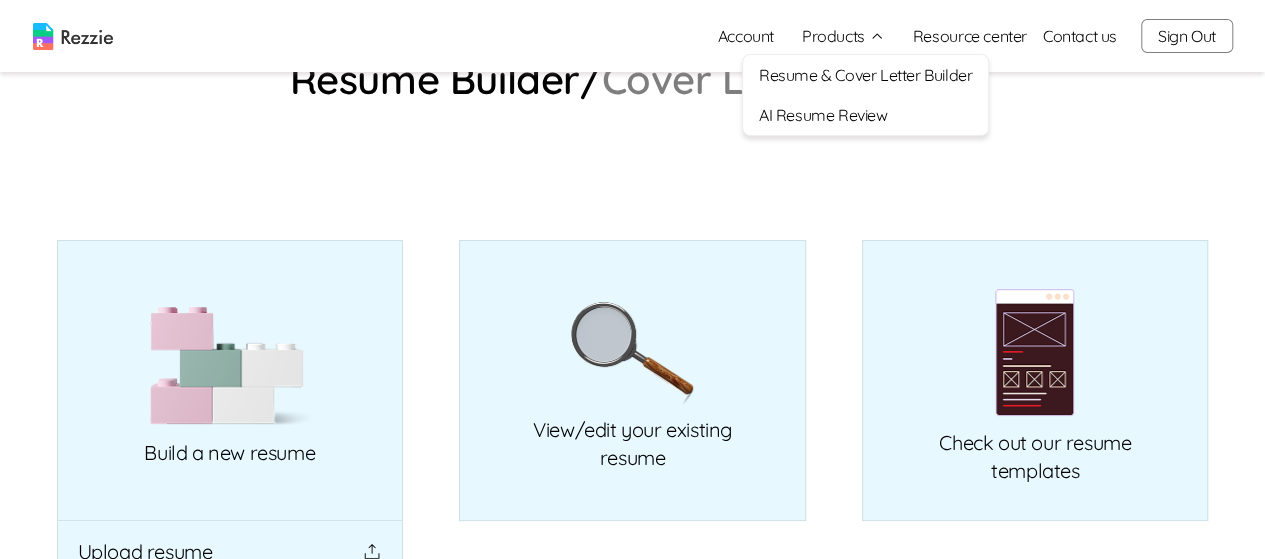 click on "Cover Letter Builder" at bounding box center [789, 79] 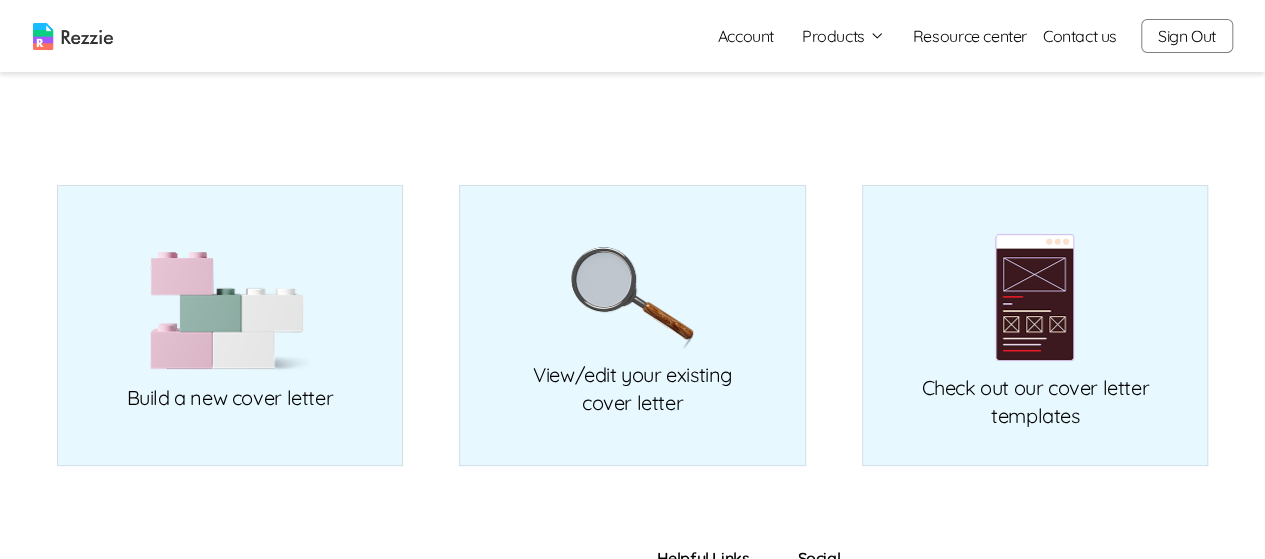 scroll, scrollTop: 112, scrollLeft: 0, axis: vertical 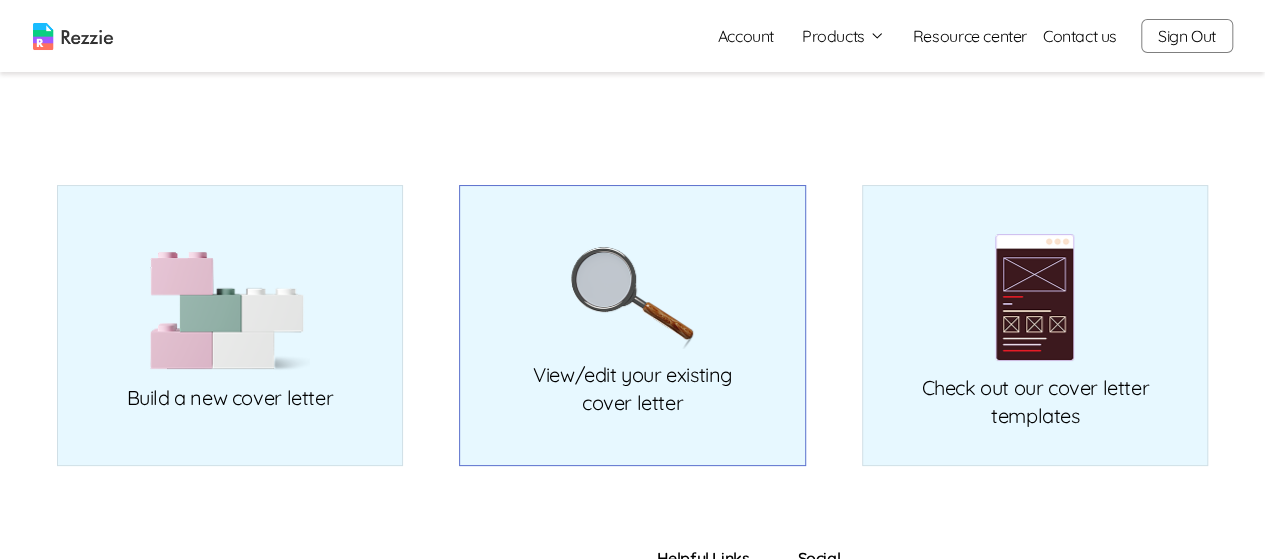 click at bounding box center (632, 298) 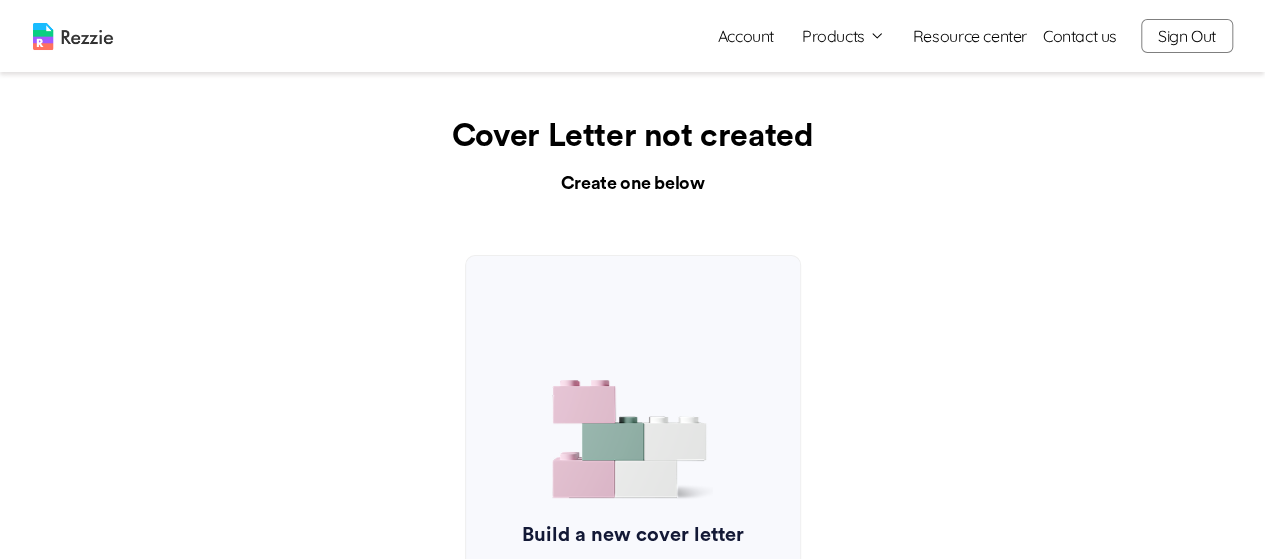 click on "Products" at bounding box center [843, 36] 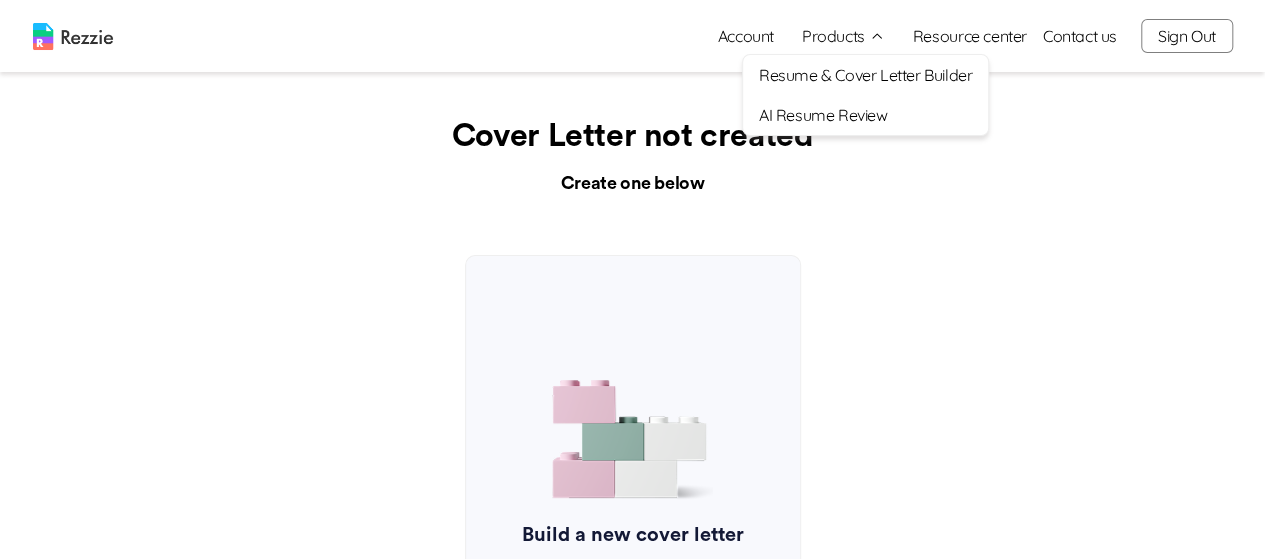 click on "Resume & Cover Letter Builder" at bounding box center [865, 75] 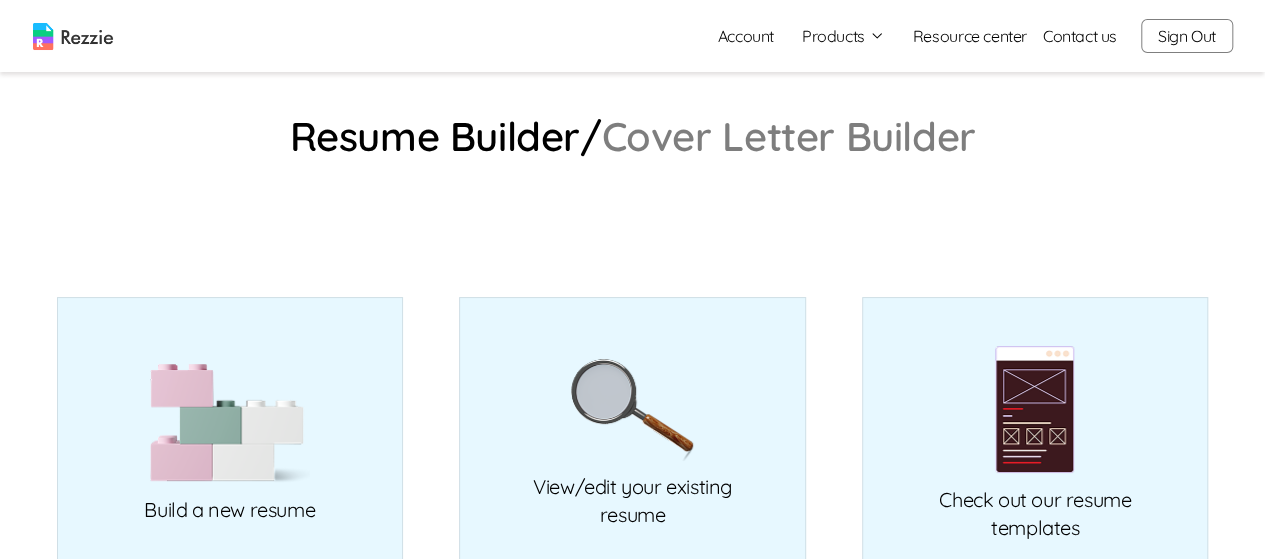 click on "Cover Letter Builder" at bounding box center [789, 136] 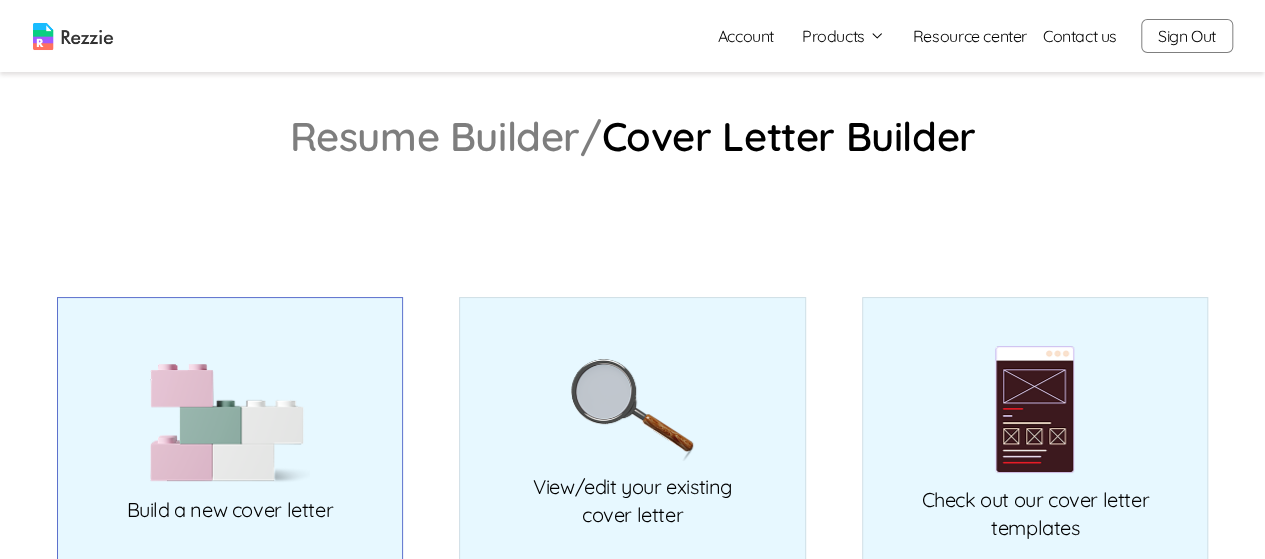 click at bounding box center [230, 423] 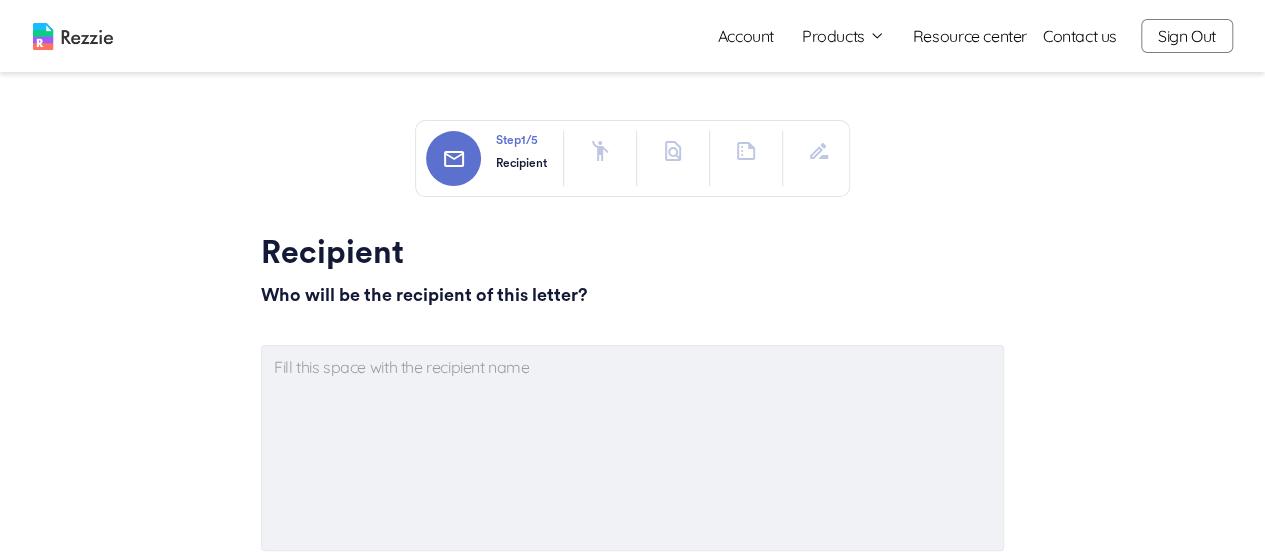 type on "x" 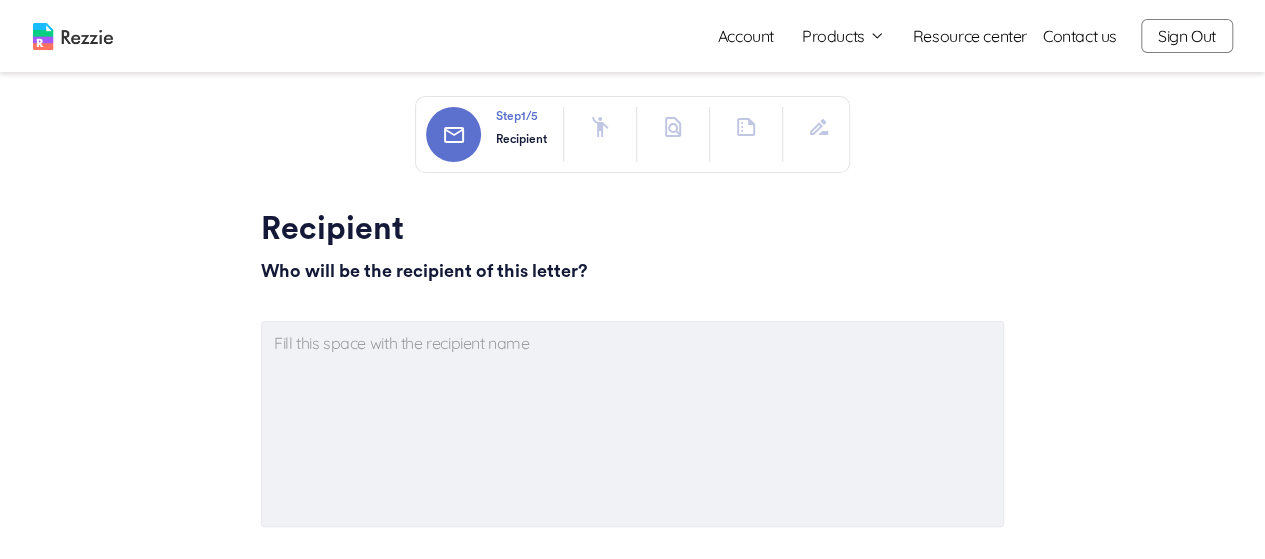 click at bounding box center (600, 127) 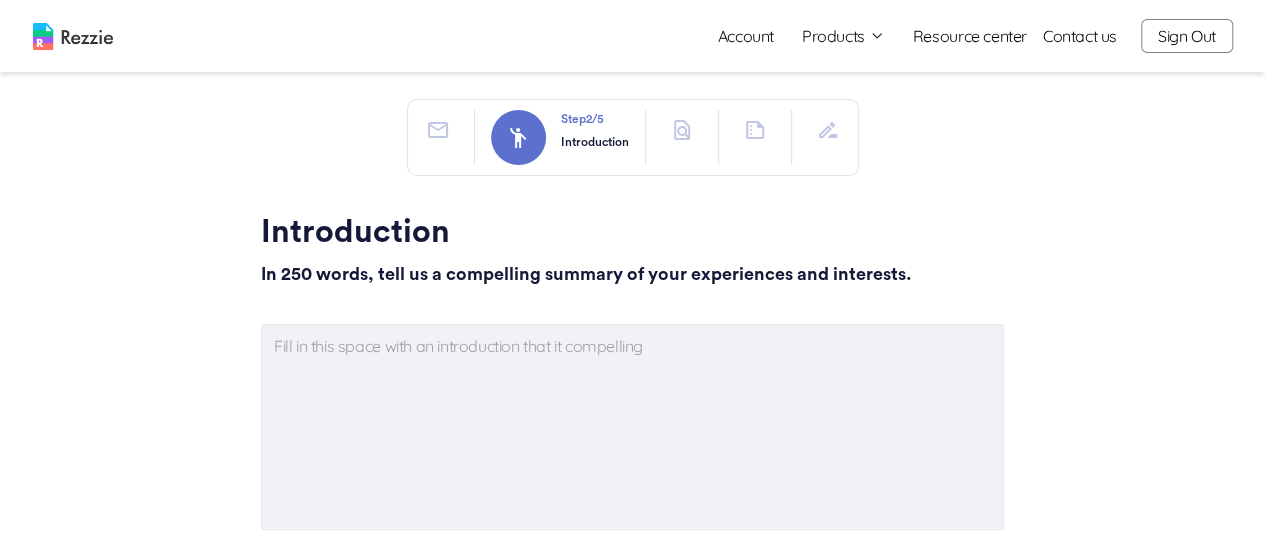 scroll, scrollTop: 0, scrollLeft: 0, axis: both 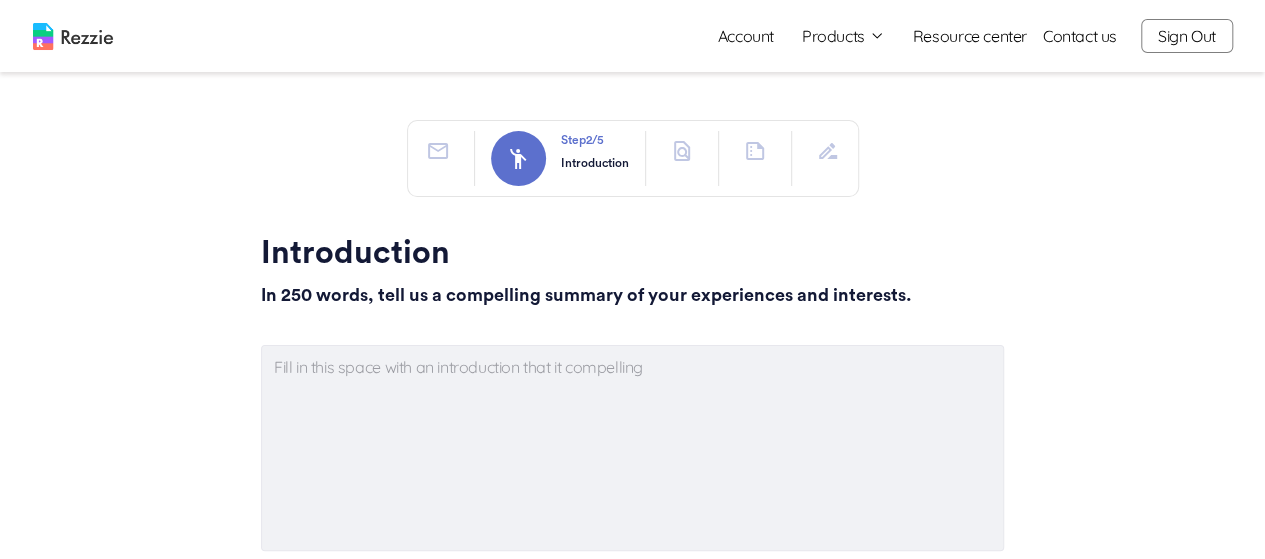 click at bounding box center [682, 151] 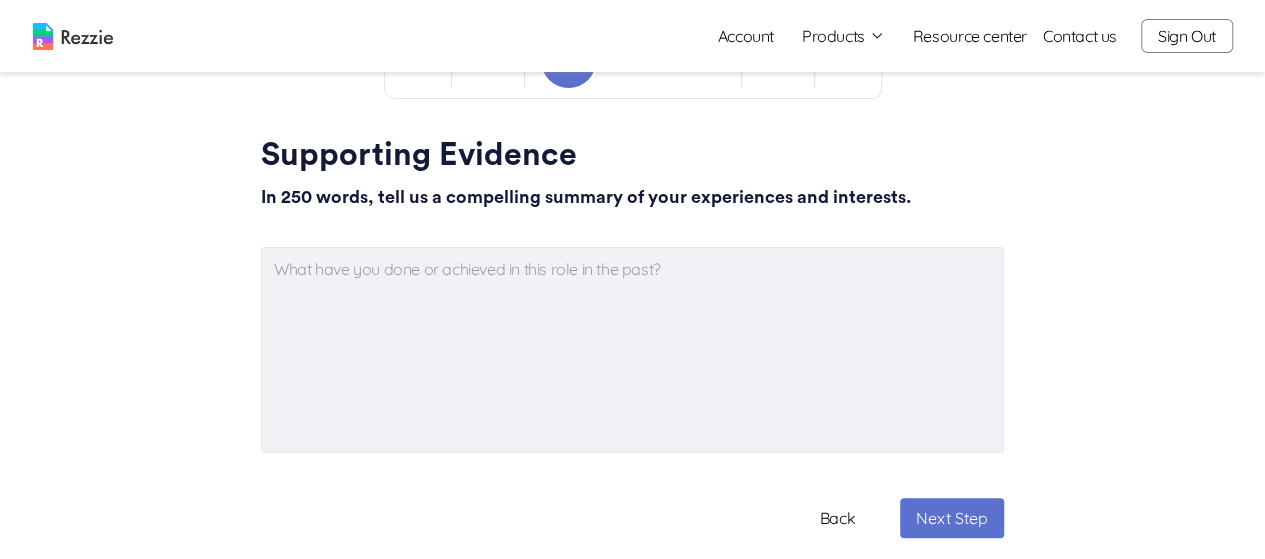 scroll, scrollTop: 0, scrollLeft: 0, axis: both 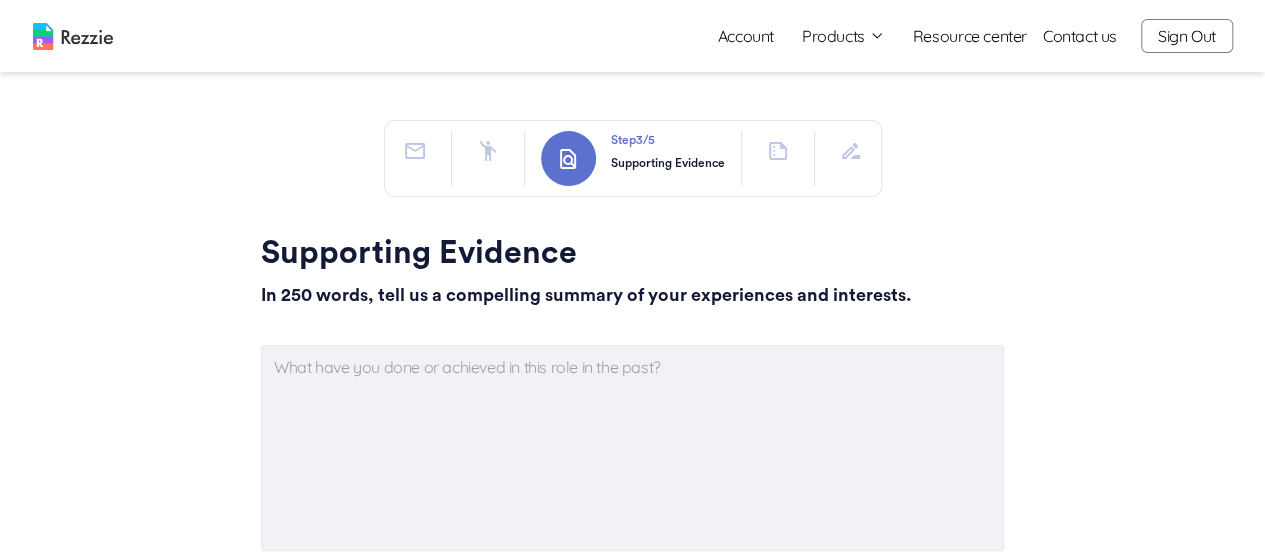 click at bounding box center (778, 158) 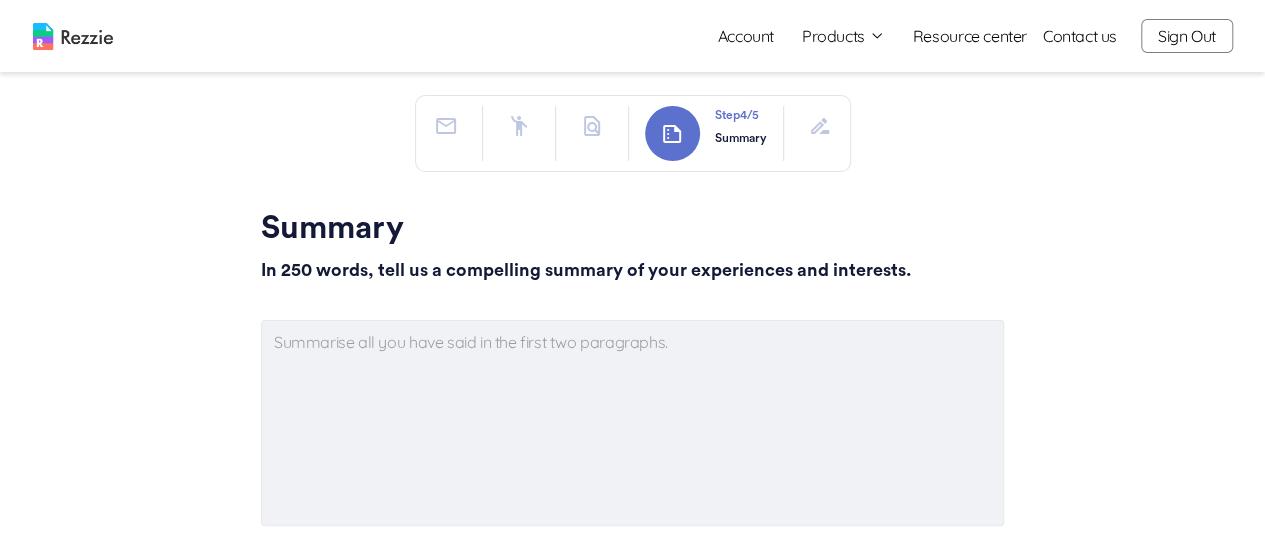 scroll, scrollTop: 0, scrollLeft: 0, axis: both 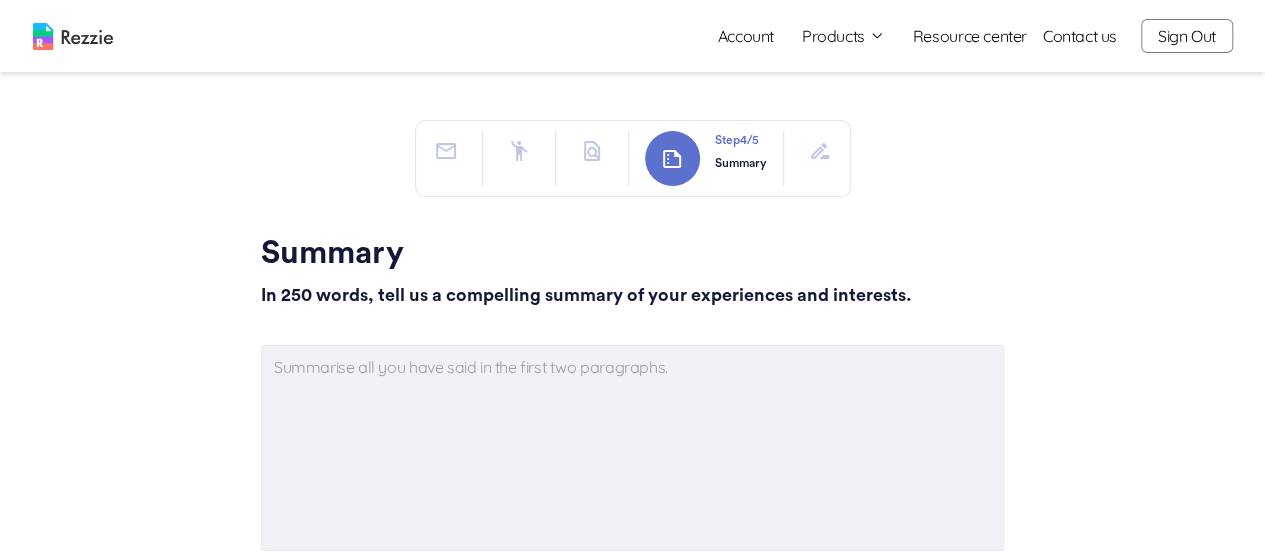 click 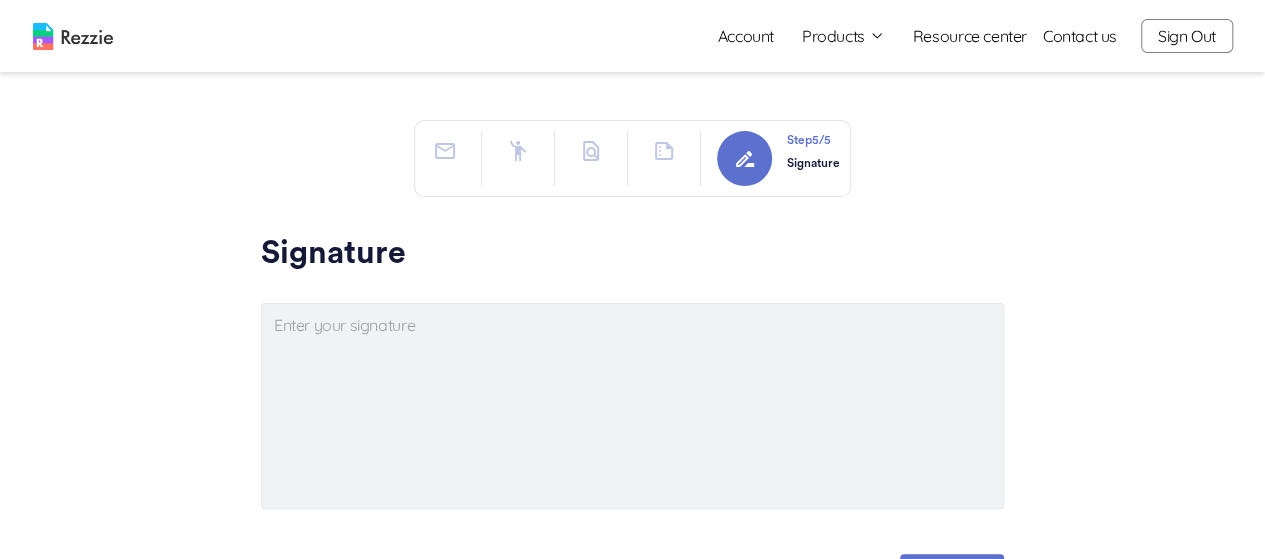 click on "Products" at bounding box center [843, 36] 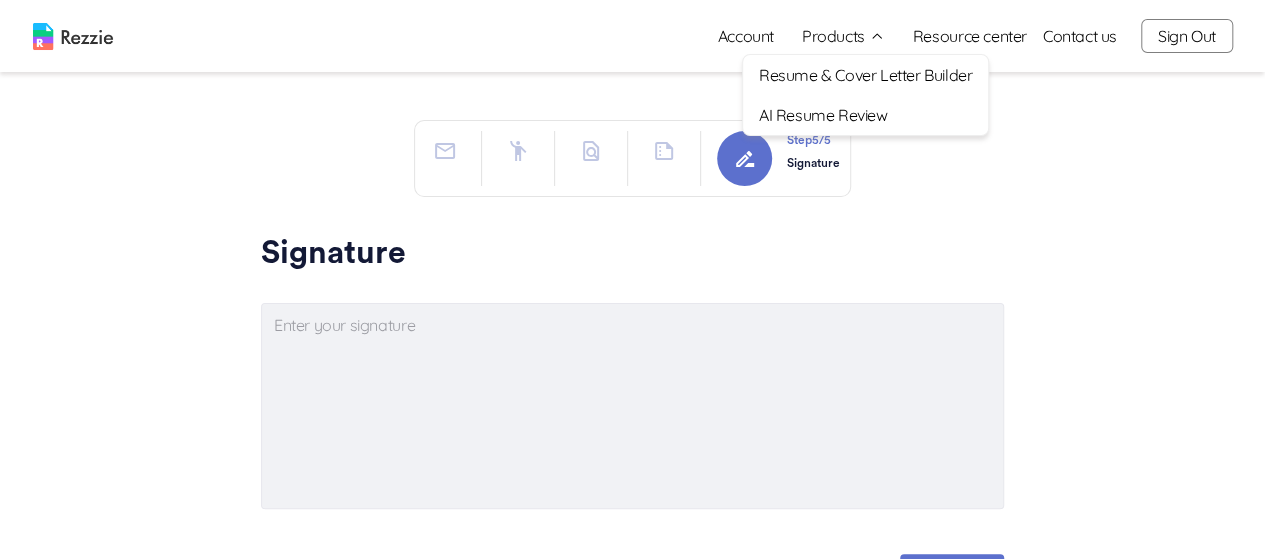 click on "Resume & Cover Letter Builder" at bounding box center [865, 75] 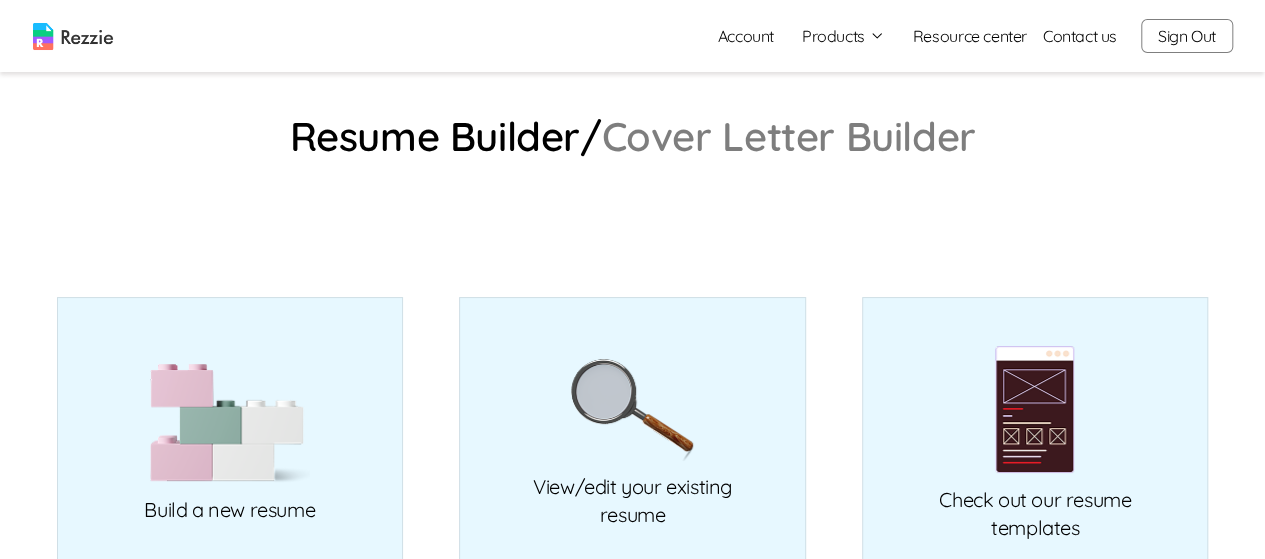 click on "Products" at bounding box center [843, 36] 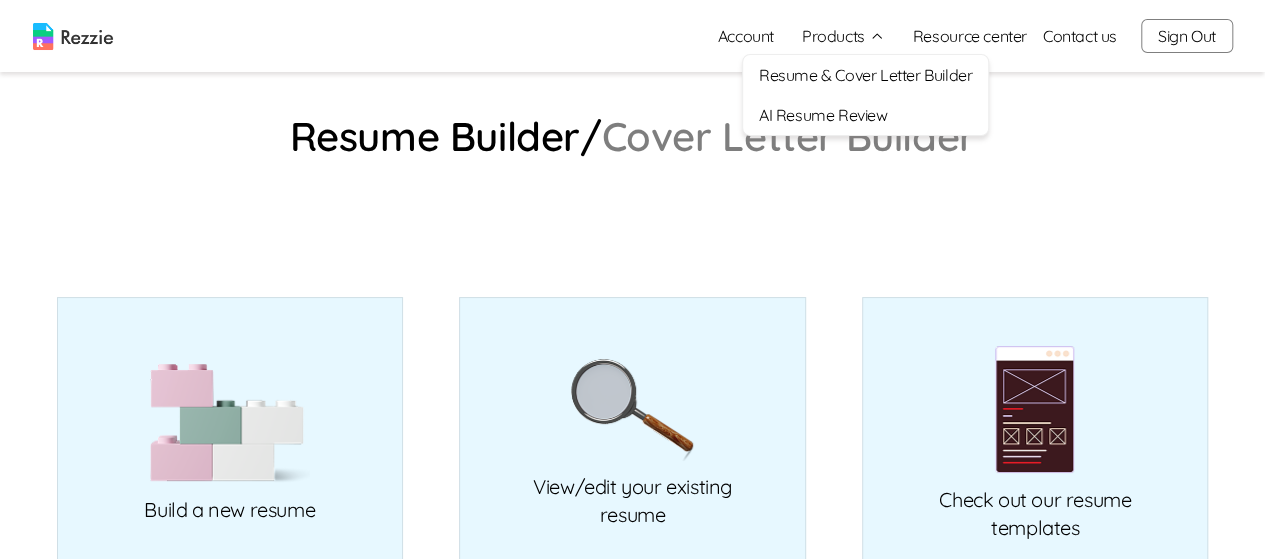 click on "AI Resume Review" at bounding box center (865, 115) 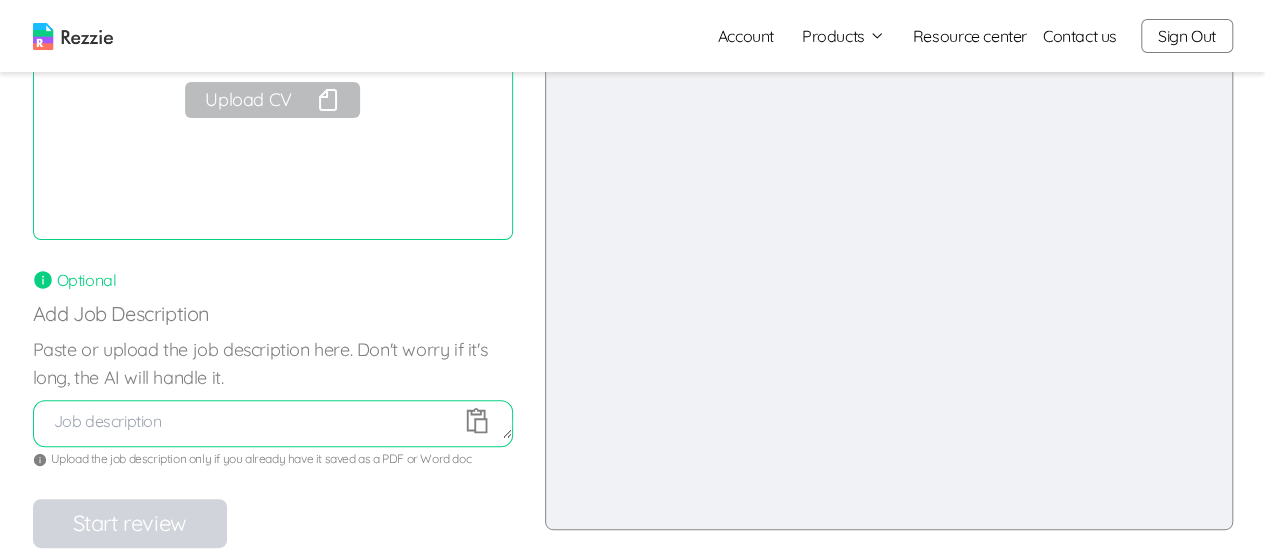 scroll, scrollTop: 0, scrollLeft: 0, axis: both 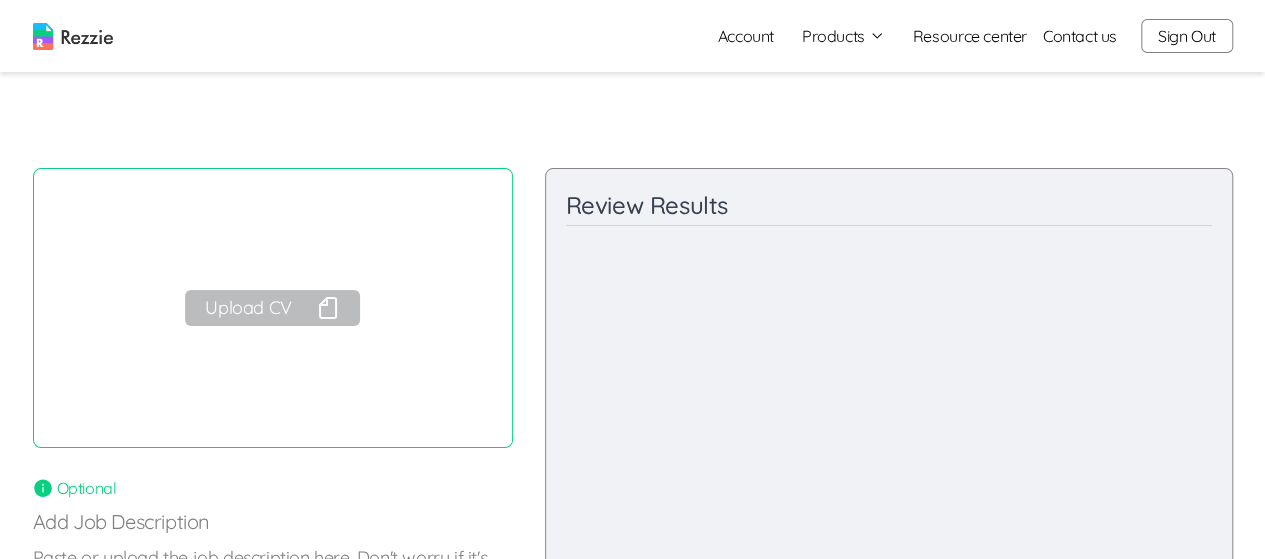 click on "Sign Out" at bounding box center [1187, 36] 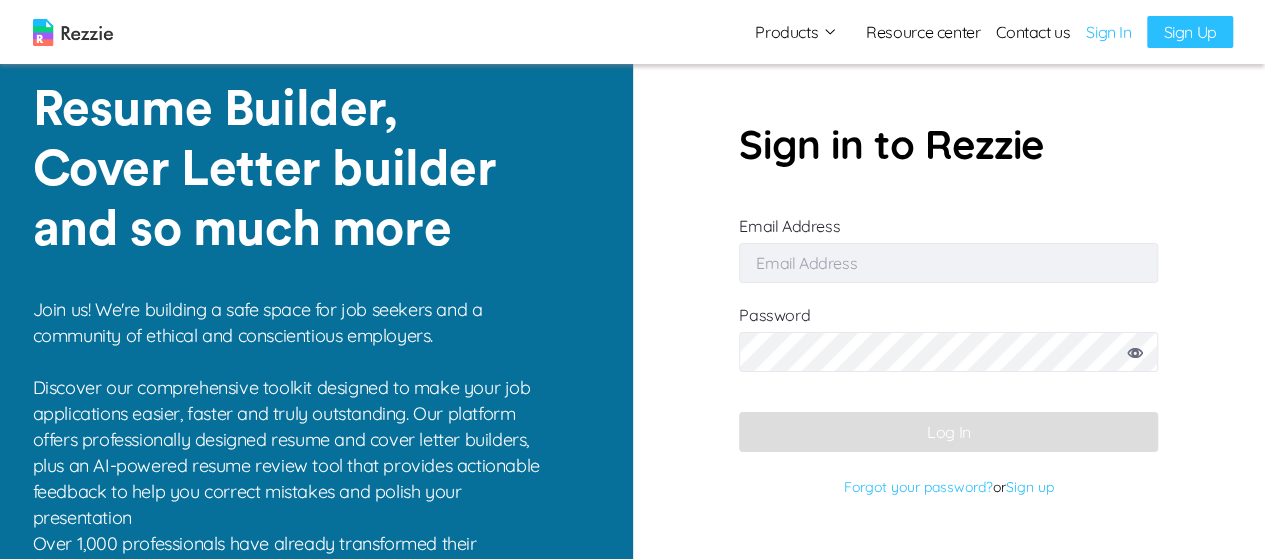 type on "damilola49@[example.com]" 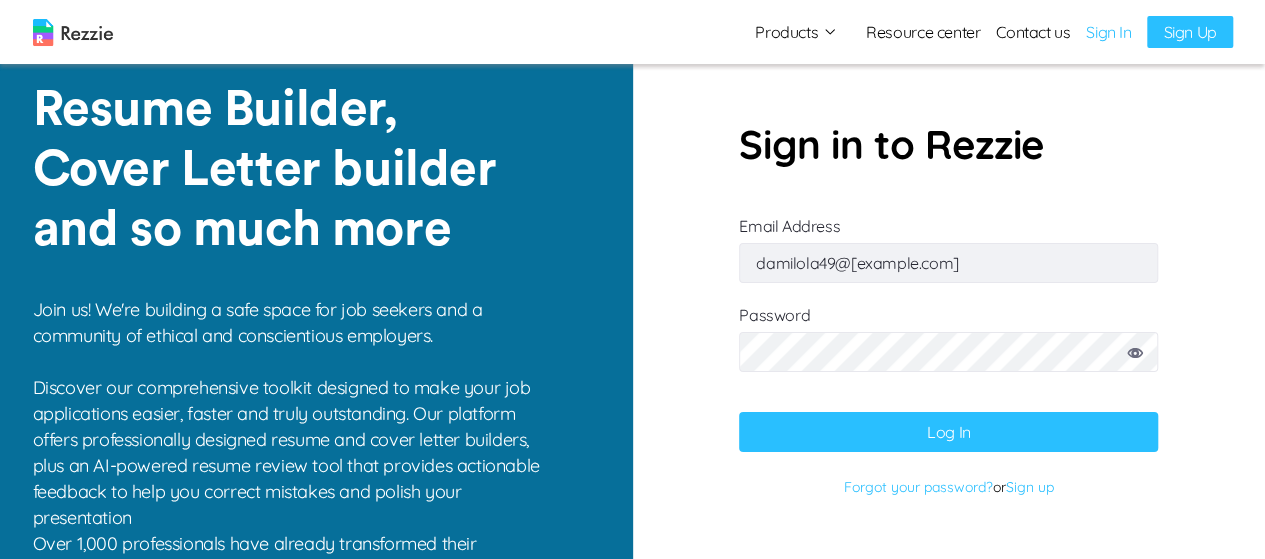 click on "Forgot your password?" at bounding box center (918, 487) 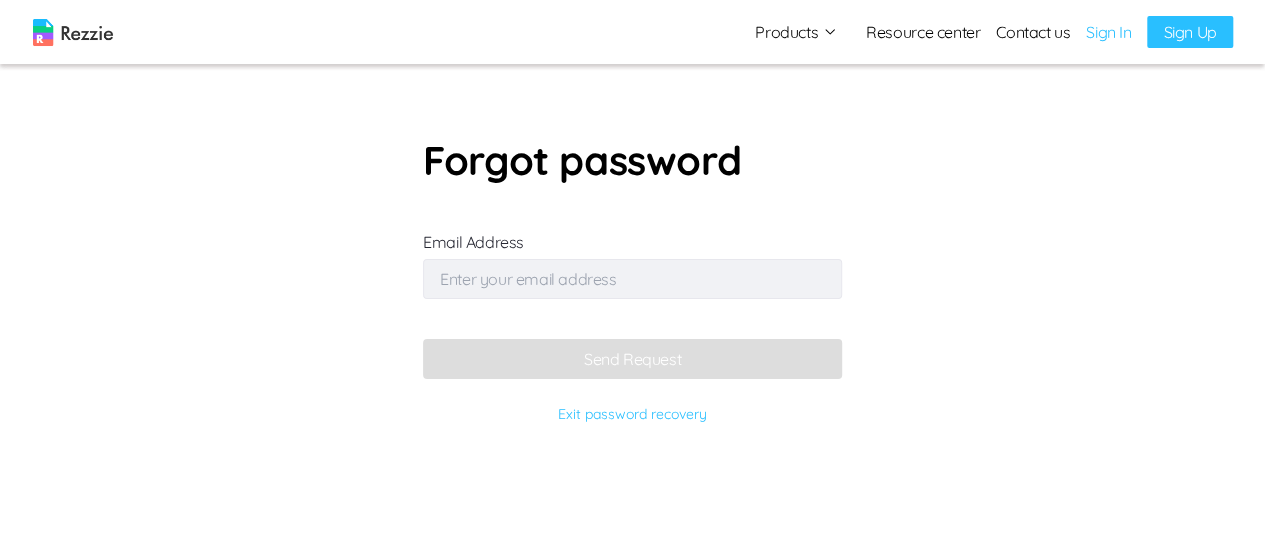 click on "Email Address" at bounding box center (632, 279) 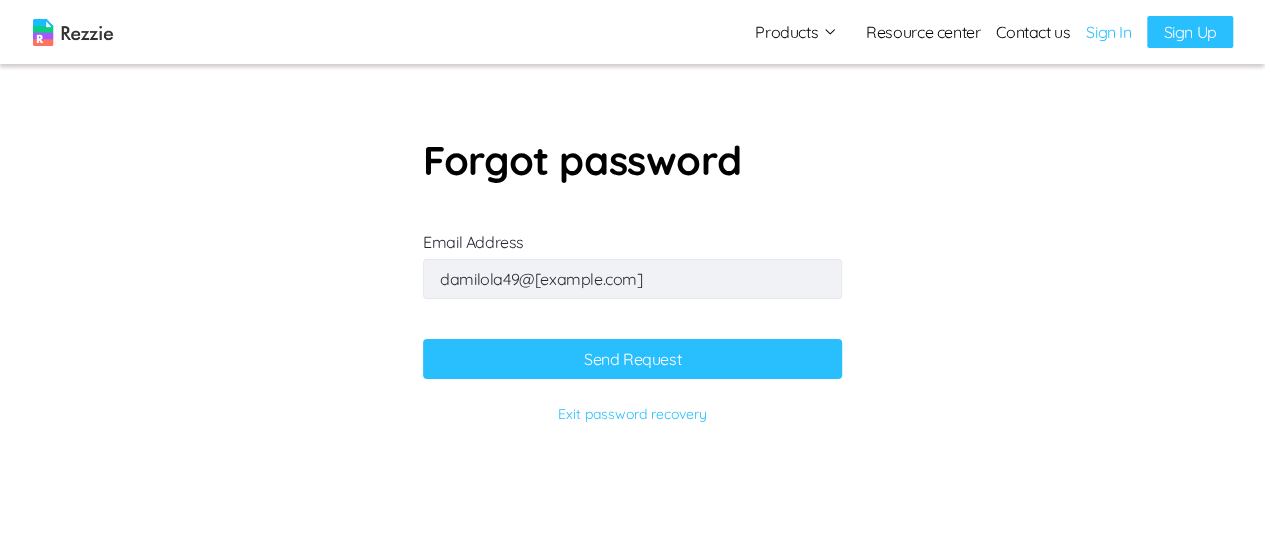 click on "Send Request" at bounding box center [632, 359] 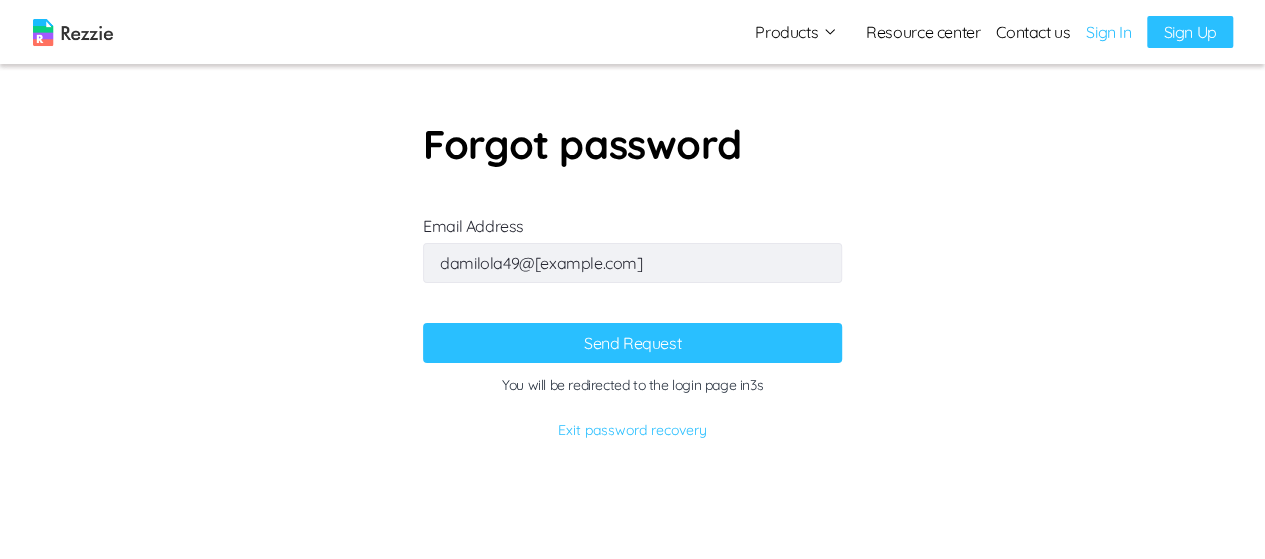 click on "damilola49@[example.com]" at bounding box center (632, 263) 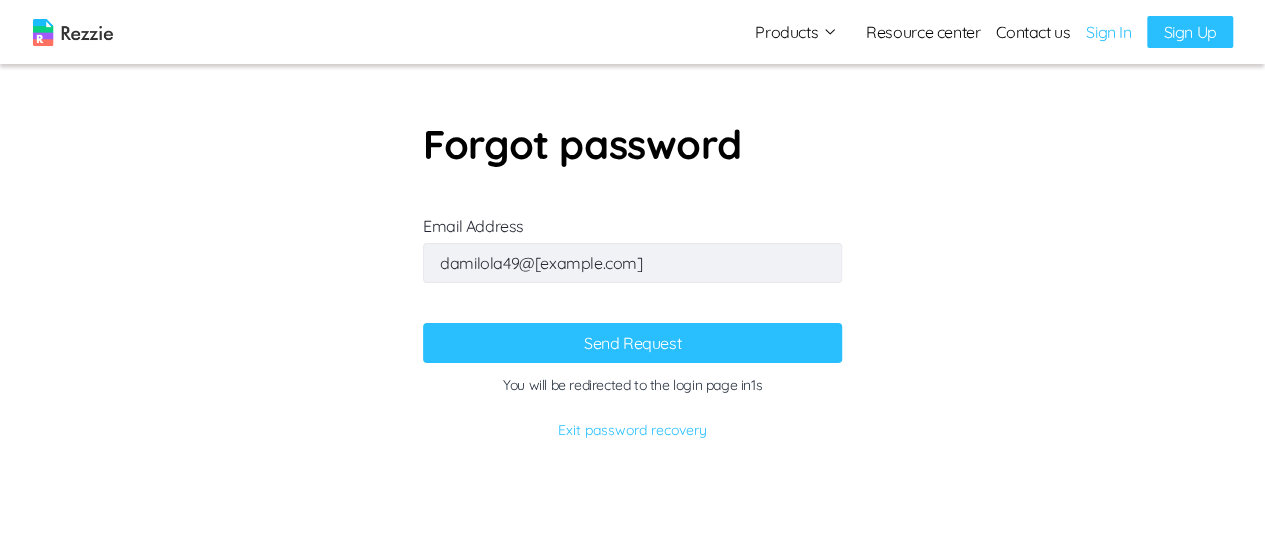 type on "l" 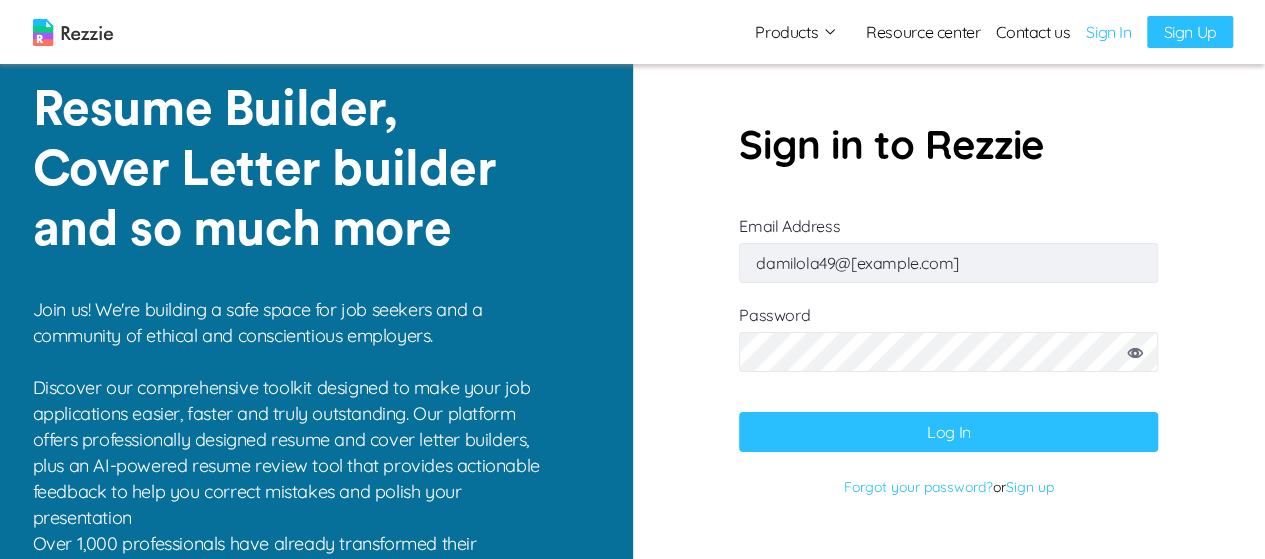click on "Forgot your password?" at bounding box center [918, 487] 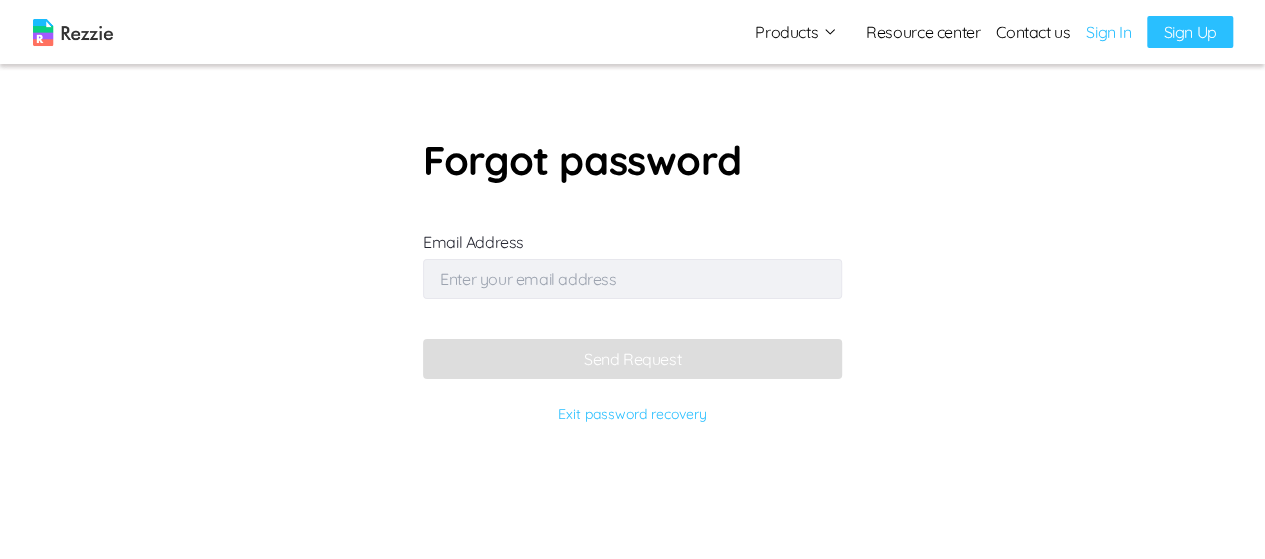 click on "Email Address" at bounding box center (632, 279) 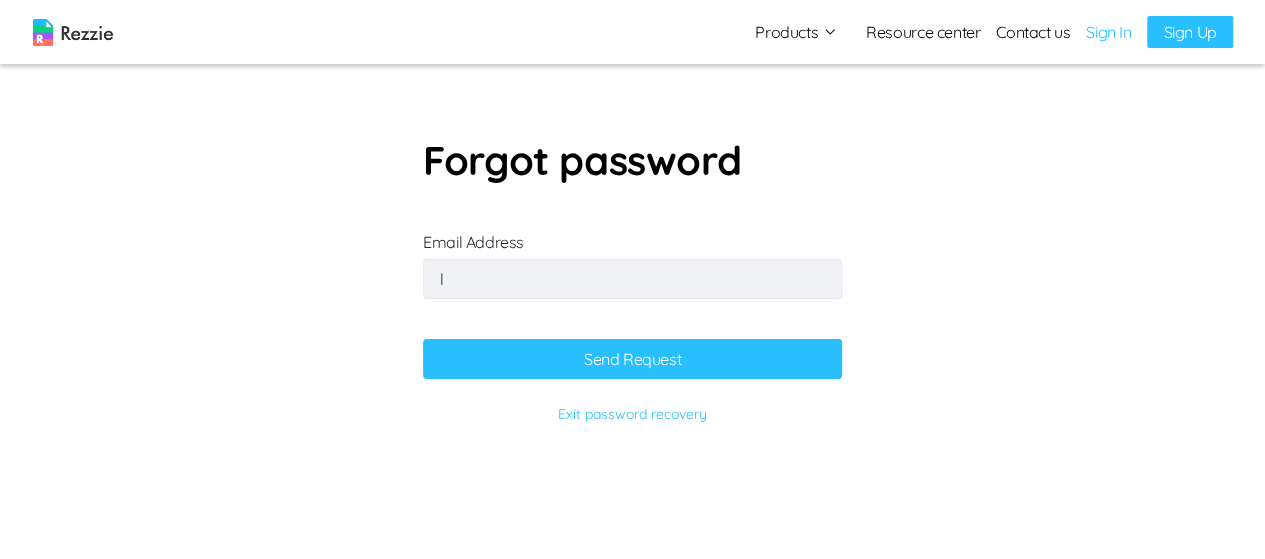 type on "leeleenwi@[example.com]" 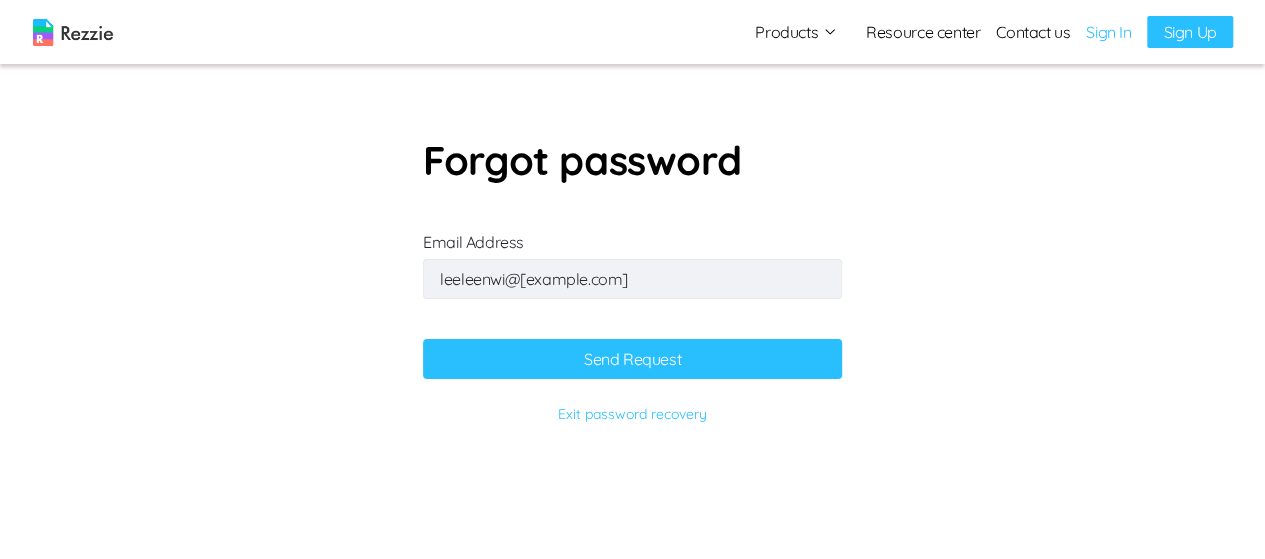 click on "Send Request" at bounding box center [632, 359] 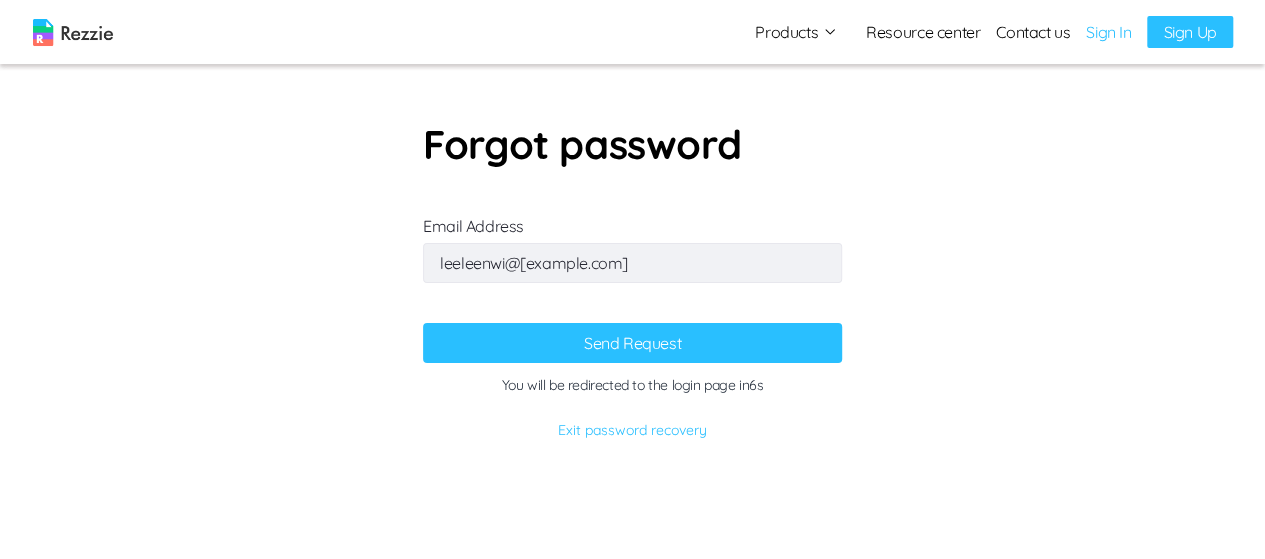 click at bounding box center [73, 32] 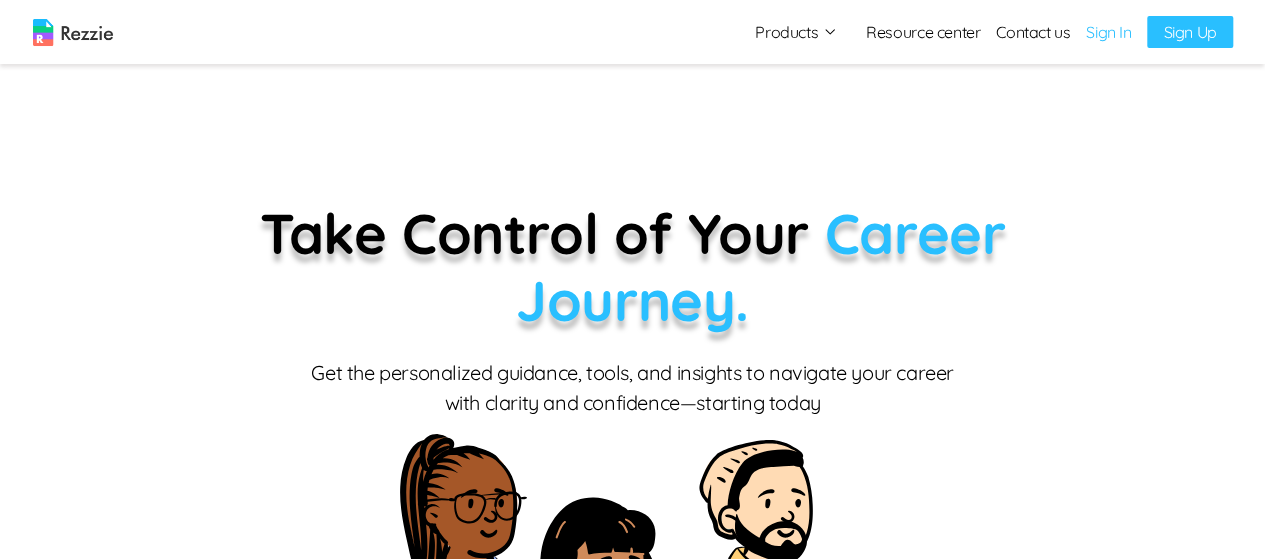 click on "Sign In" at bounding box center (1108, 32) 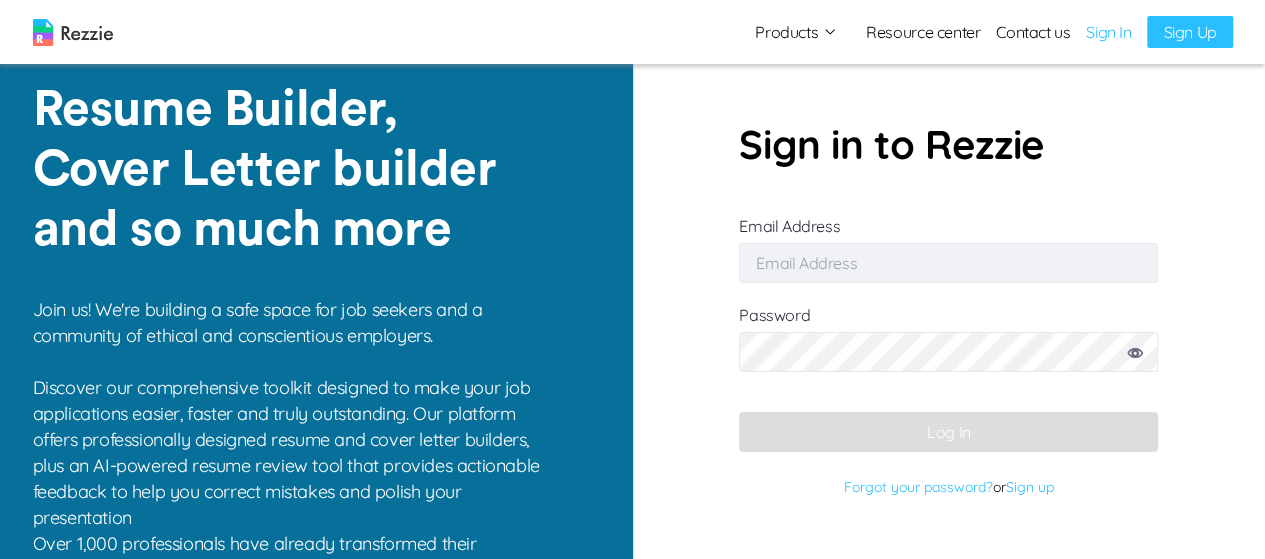type on "damilola49@[example.com]" 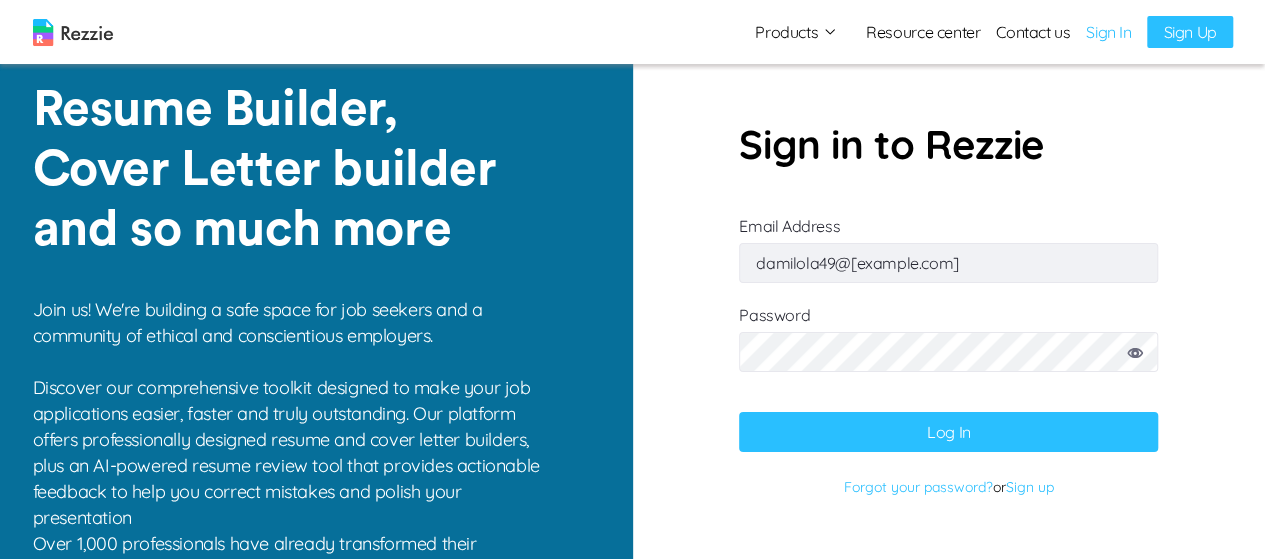 click at bounding box center (73, 32) 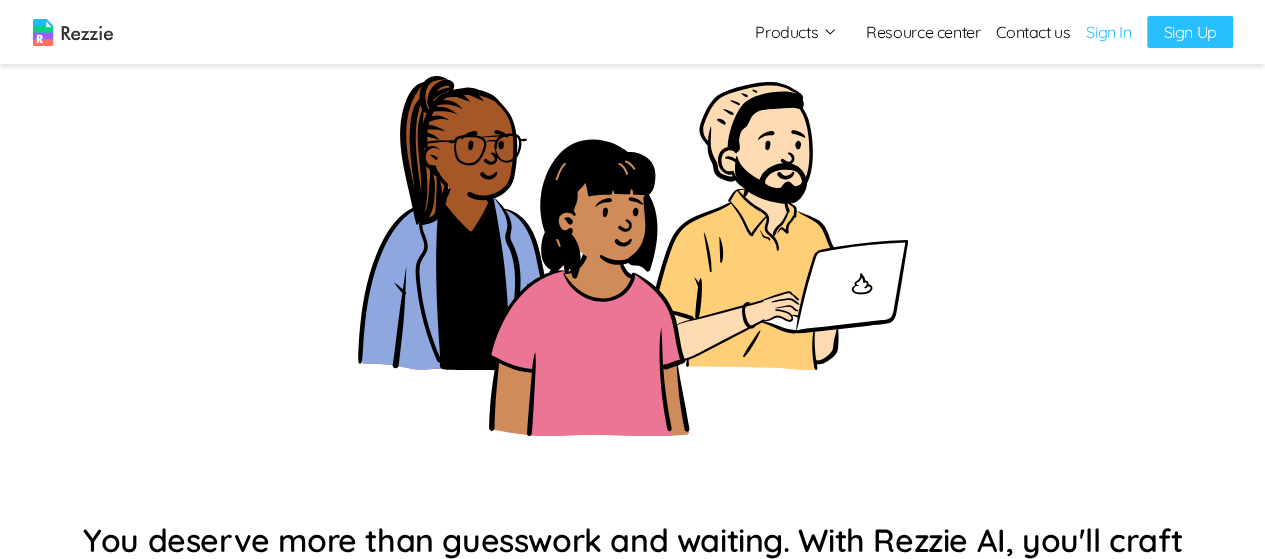 scroll, scrollTop: 0, scrollLeft: 0, axis: both 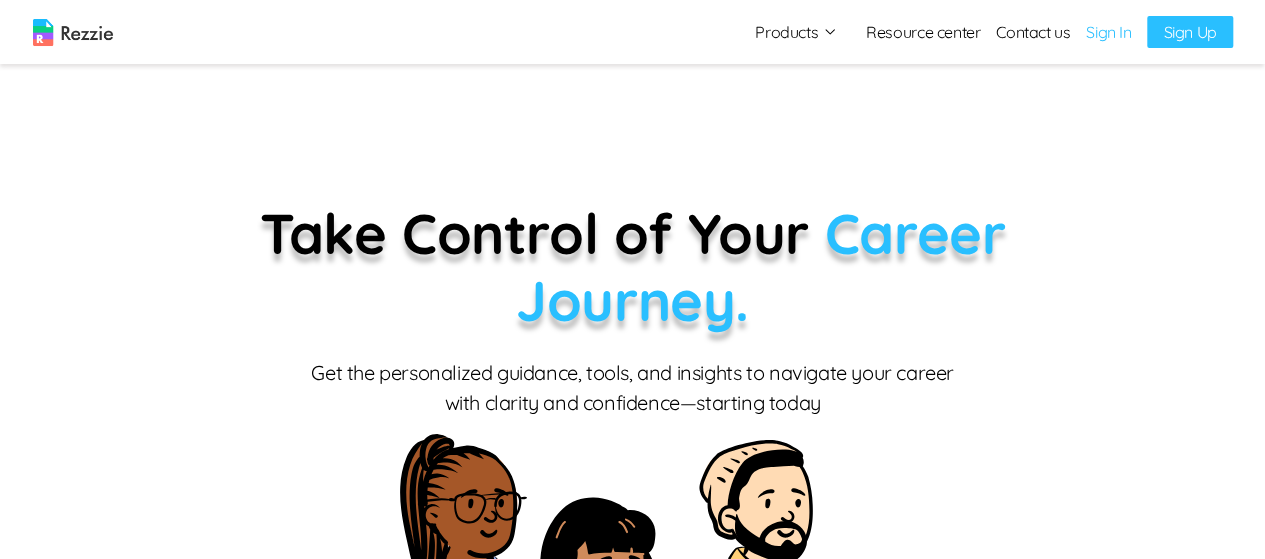 click on "Sign In" at bounding box center [1108, 32] 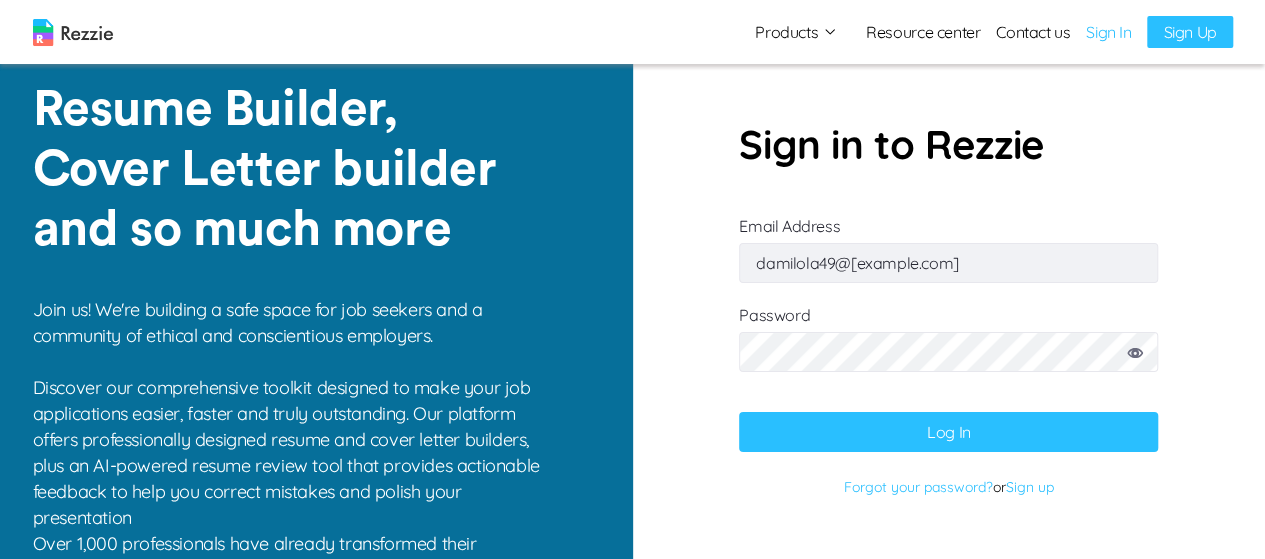 click on "Log In" at bounding box center [948, 432] 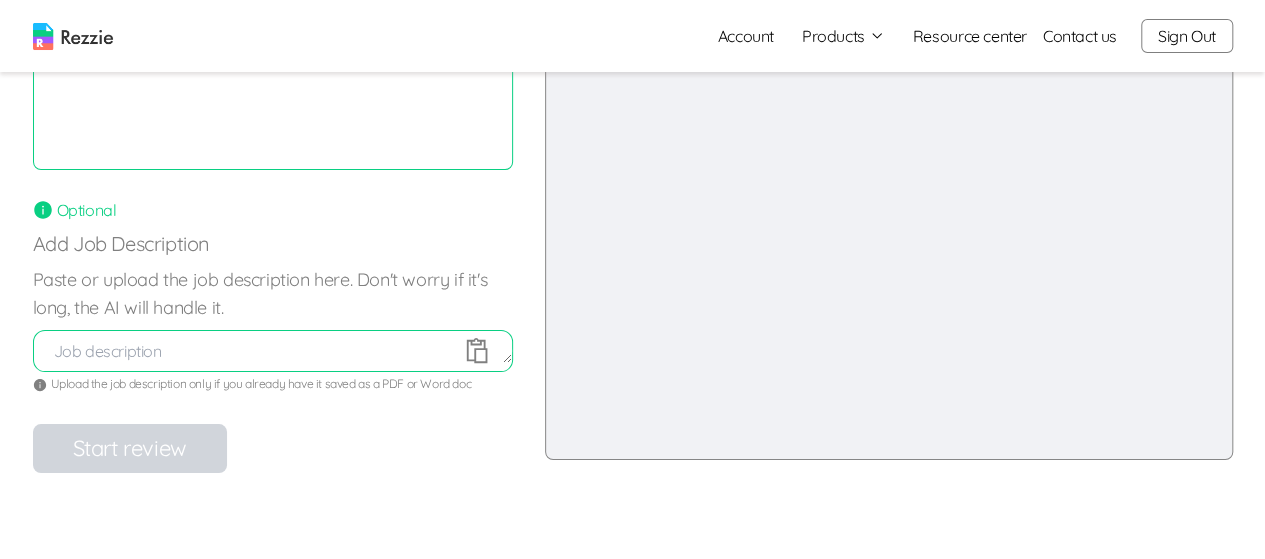 scroll, scrollTop: 0, scrollLeft: 0, axis: both 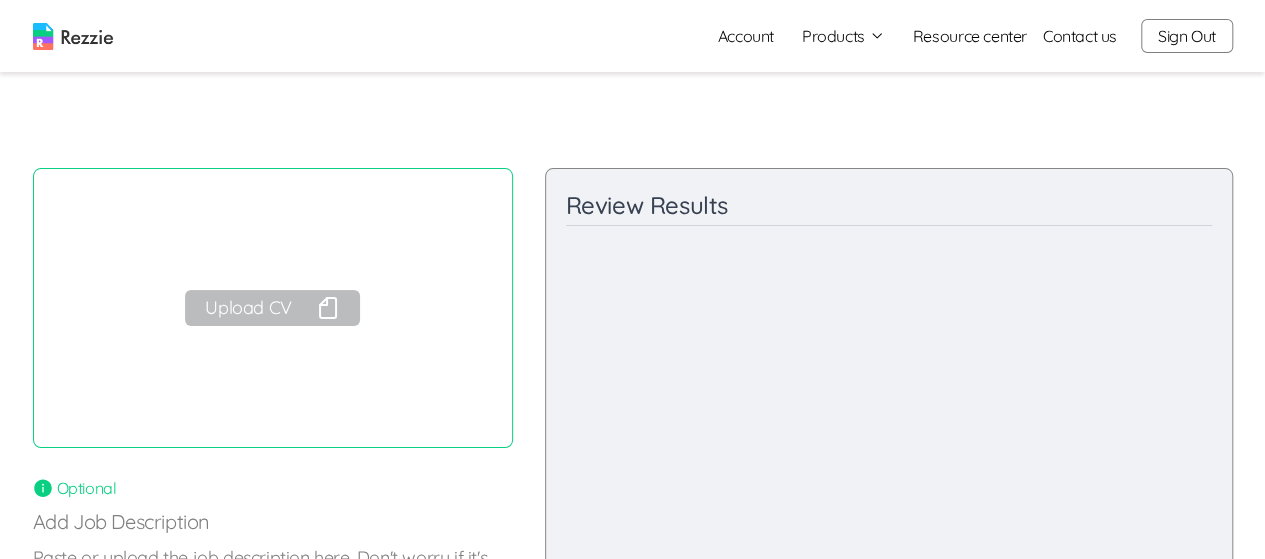click on "Products" at bounding box center (843, 36) 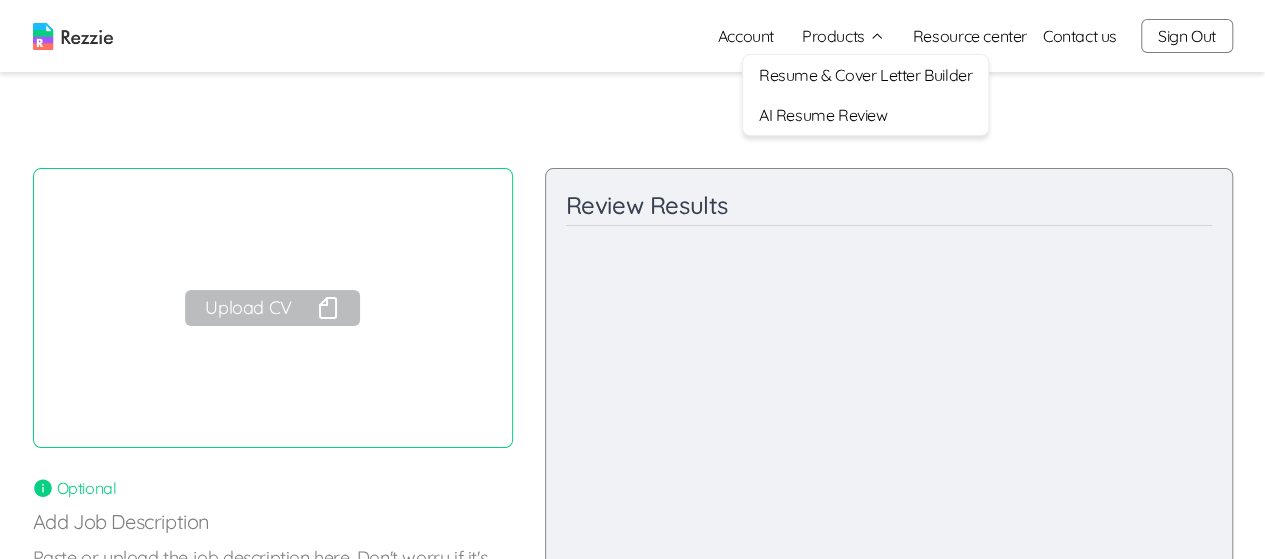 click on "Resume & Cover Letter Builder" at bounding box center (865, 75) 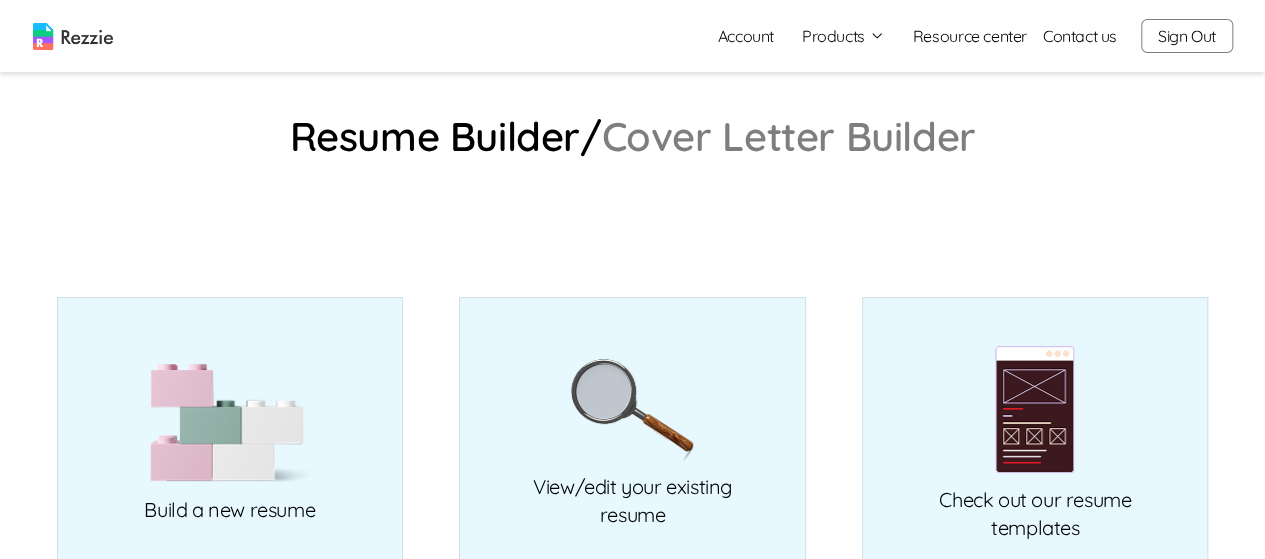 click on "Cover Letter Builder" at bounding box center (789, 136) 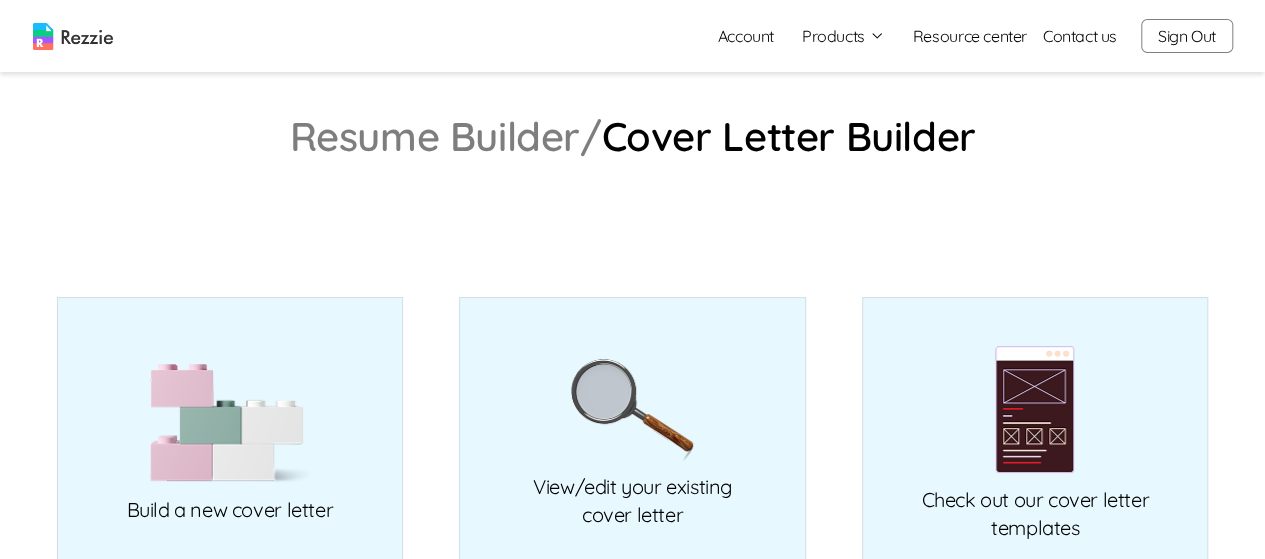 click on "Sign Out" at bounding box center (1187, 36) 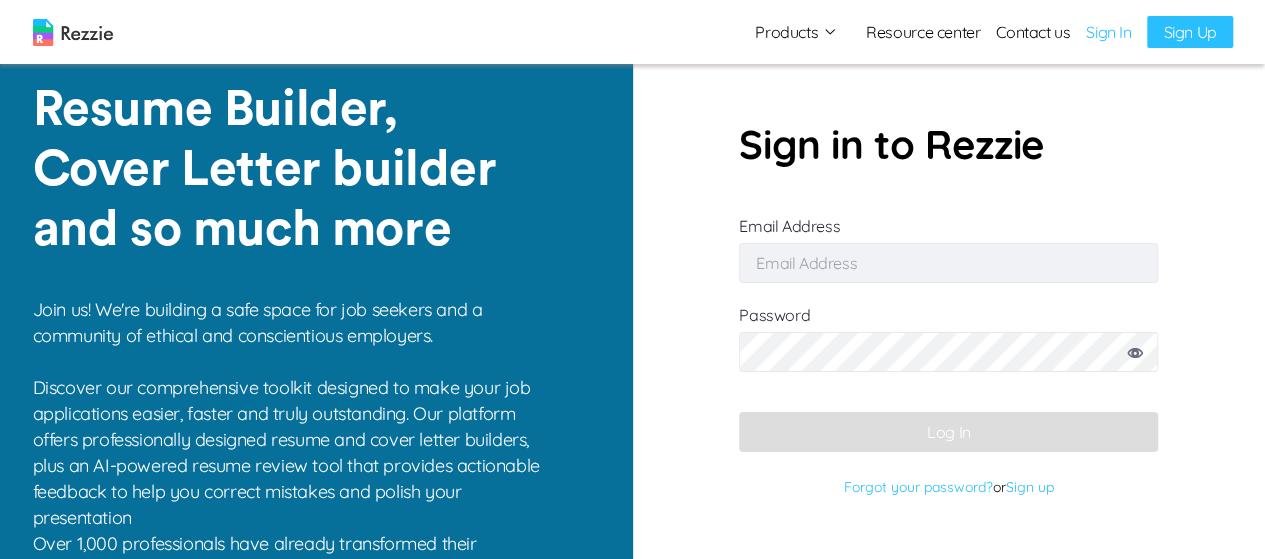 type on "damilola49@[example.com]" 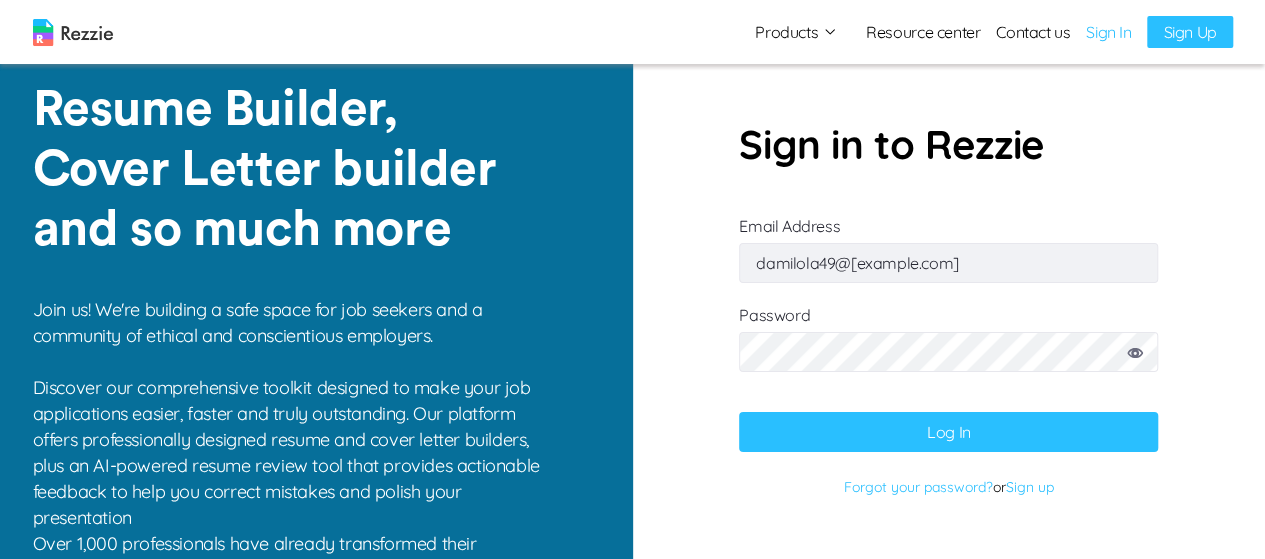 click on "Log In" at bounding box center (948, 432) 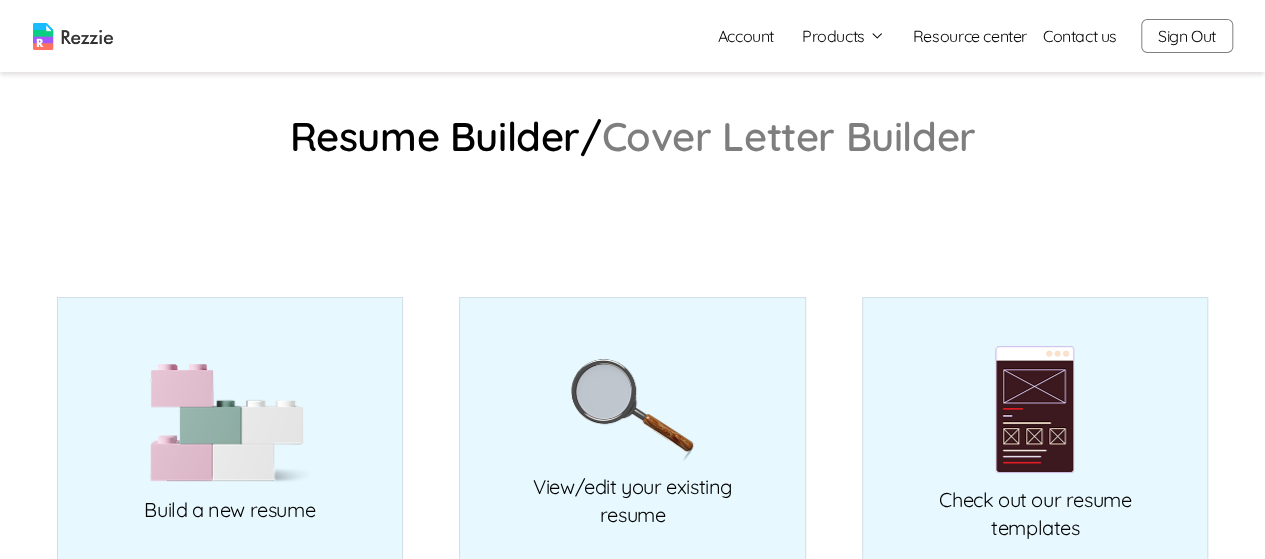 click on "Products" at bounding box center [843, 36] 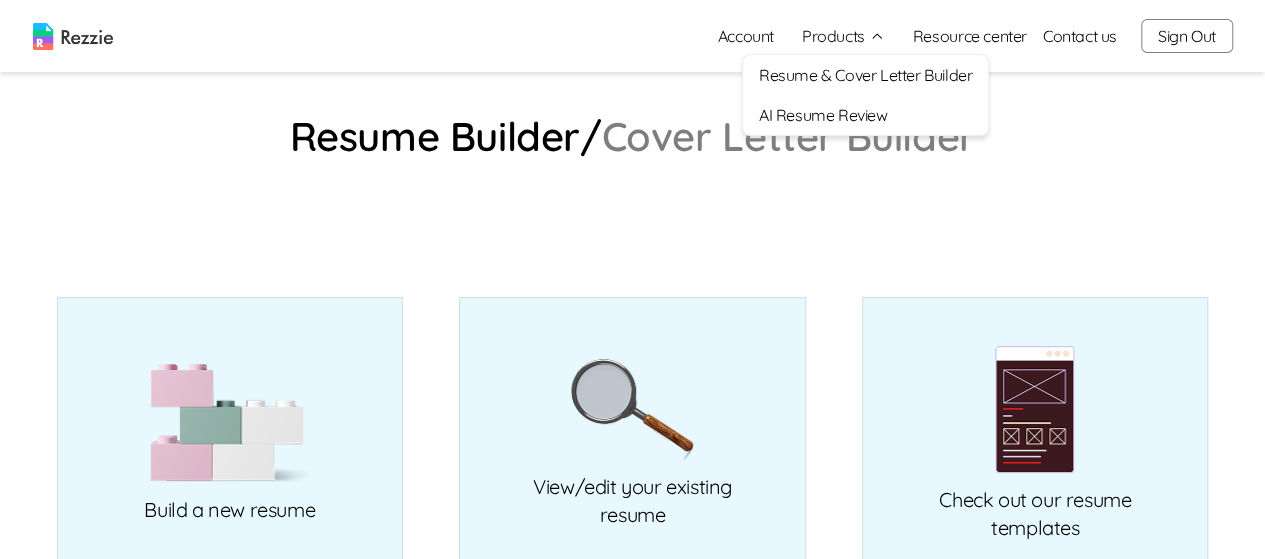 click on "Resume & Cover Letter Builder" at bounding box center (865, 75) 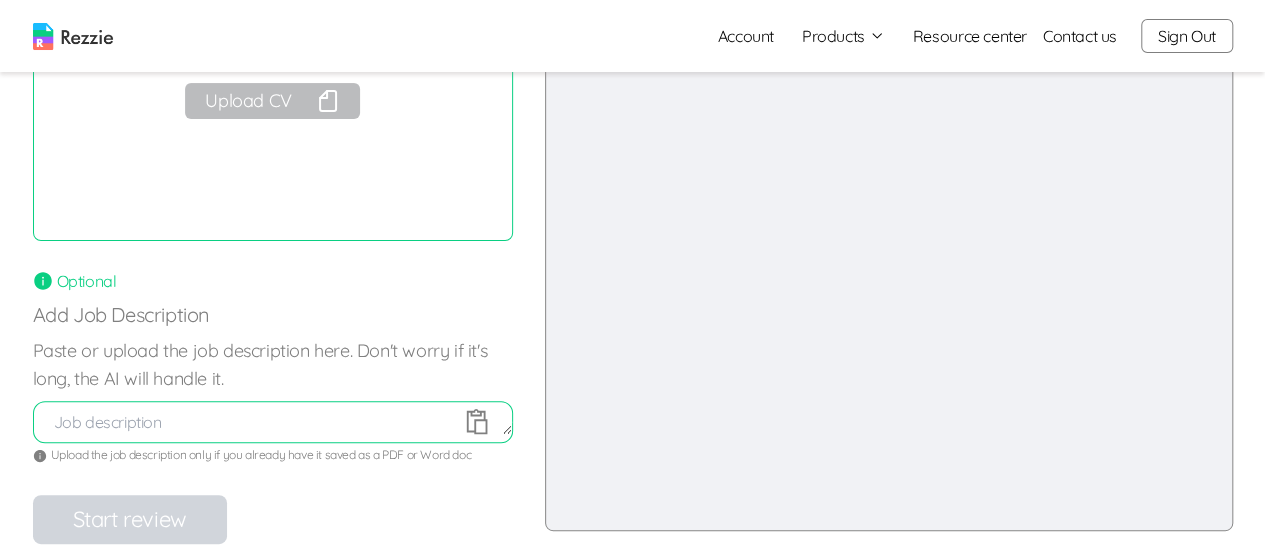 scroll, scrollTop: 198, scrollLeft: 0, axis: vertical 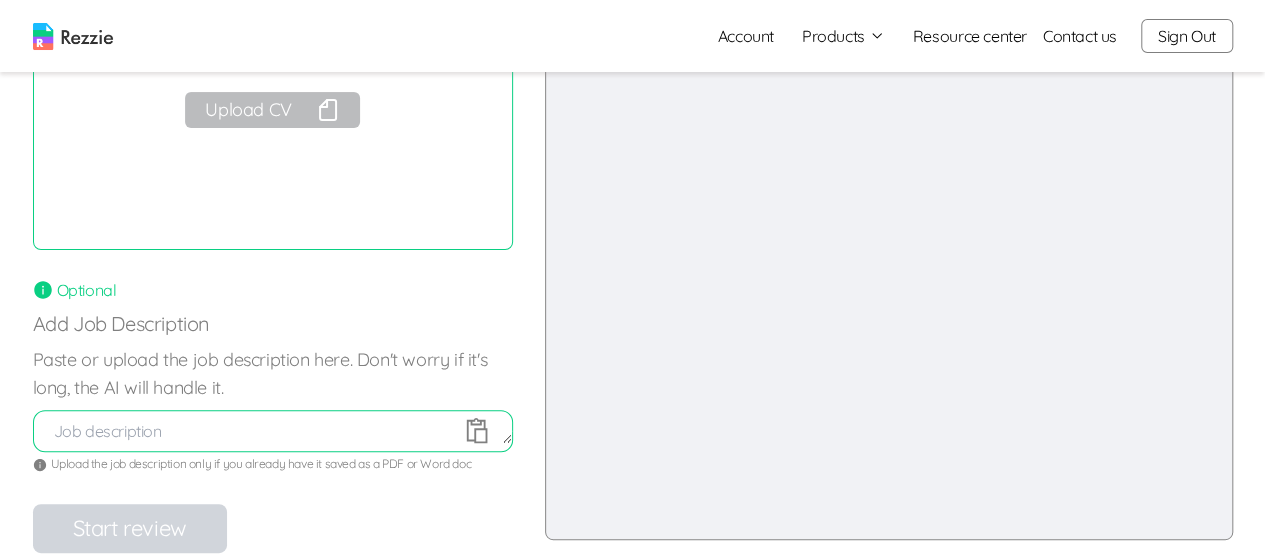 click 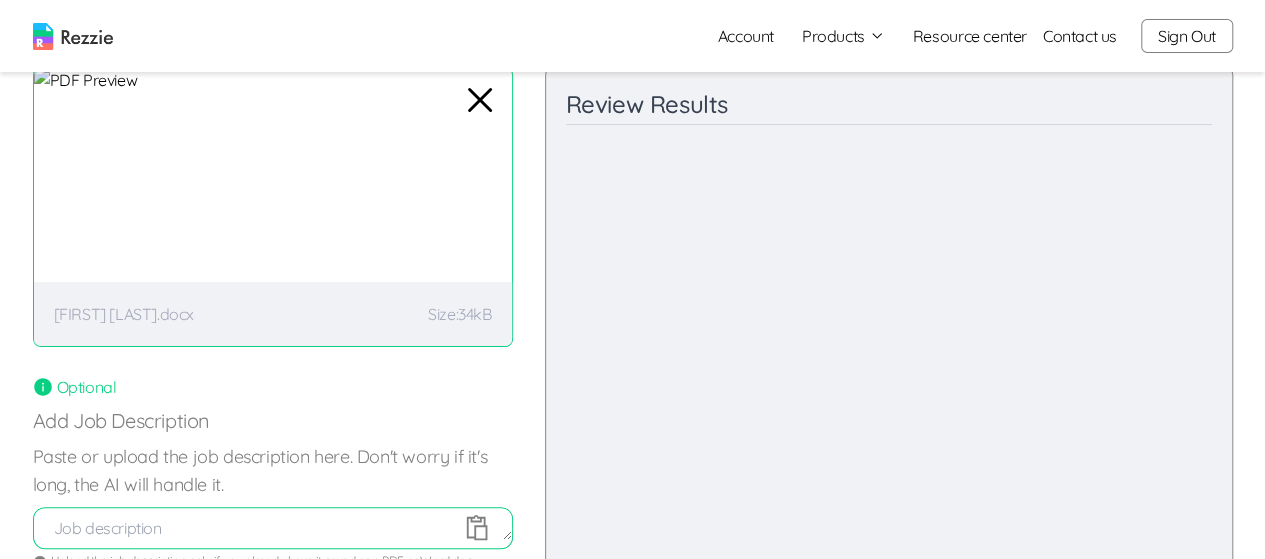 scroll, scrollTop: 46, scrollLeft: 0, axis: vertical 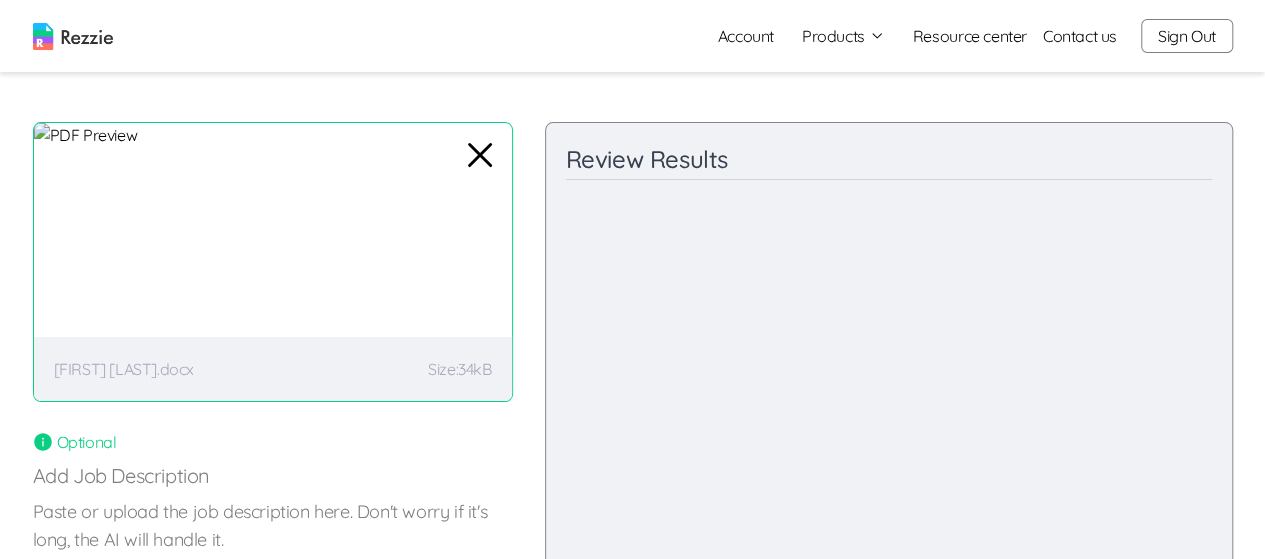 click 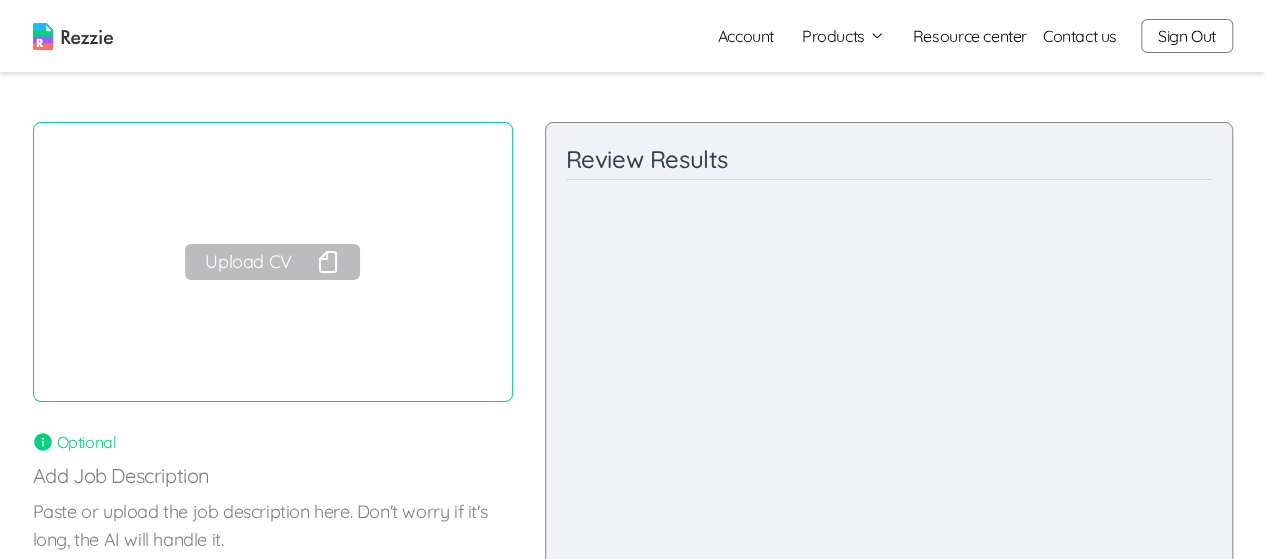 click on "Upload CV" at bounding box center (272, 262) 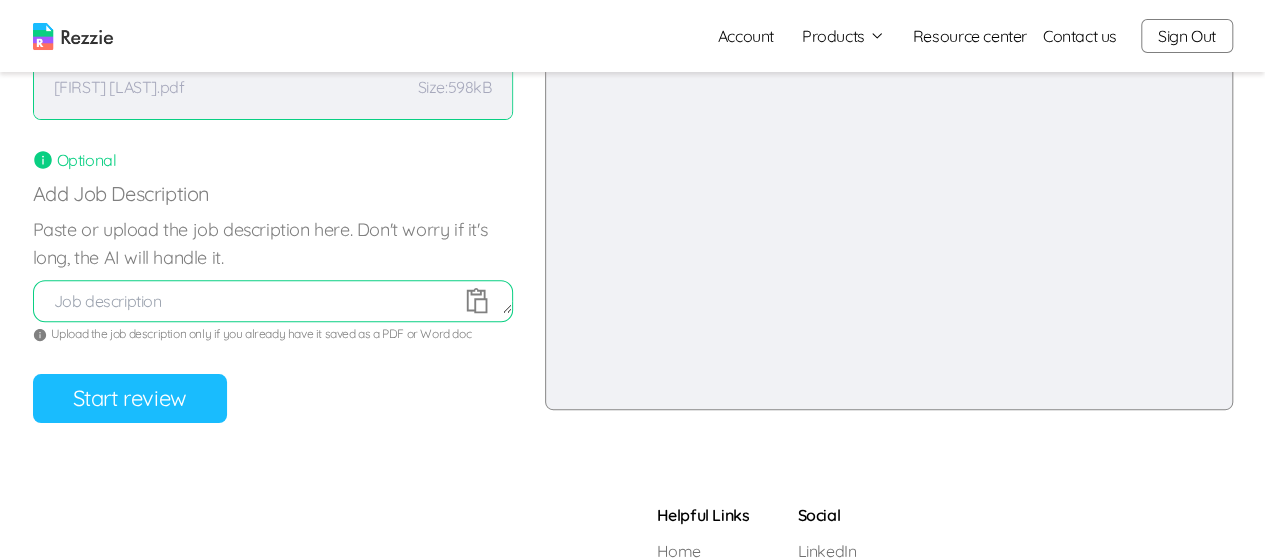 scroll, scrollTop: 333, scrollLeft: 0, axis: vertical 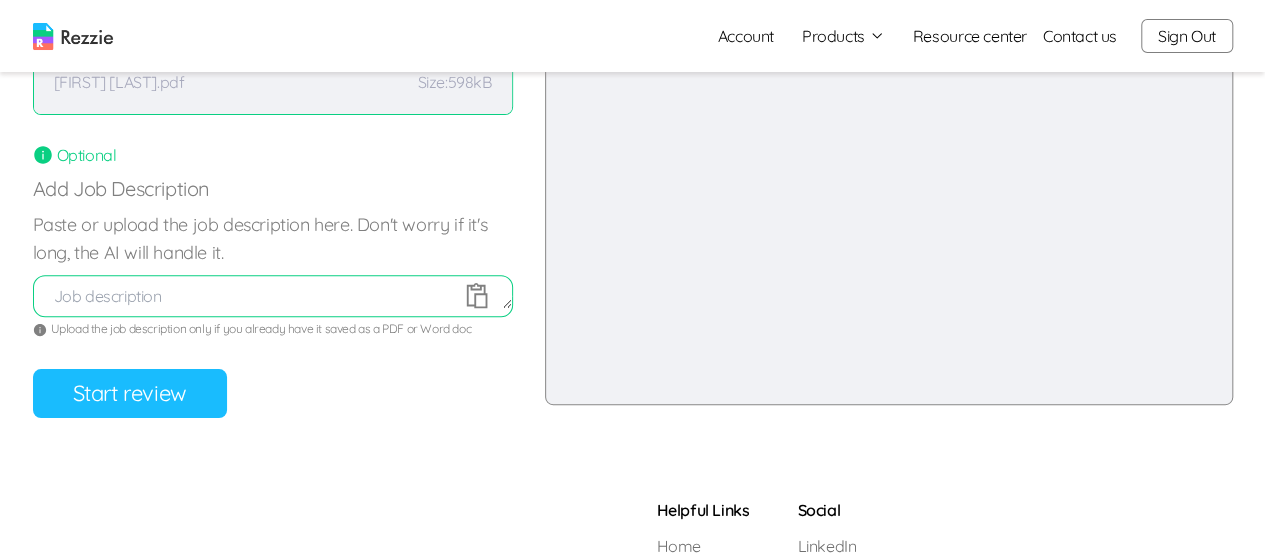 click at bounding box center (273, 296) 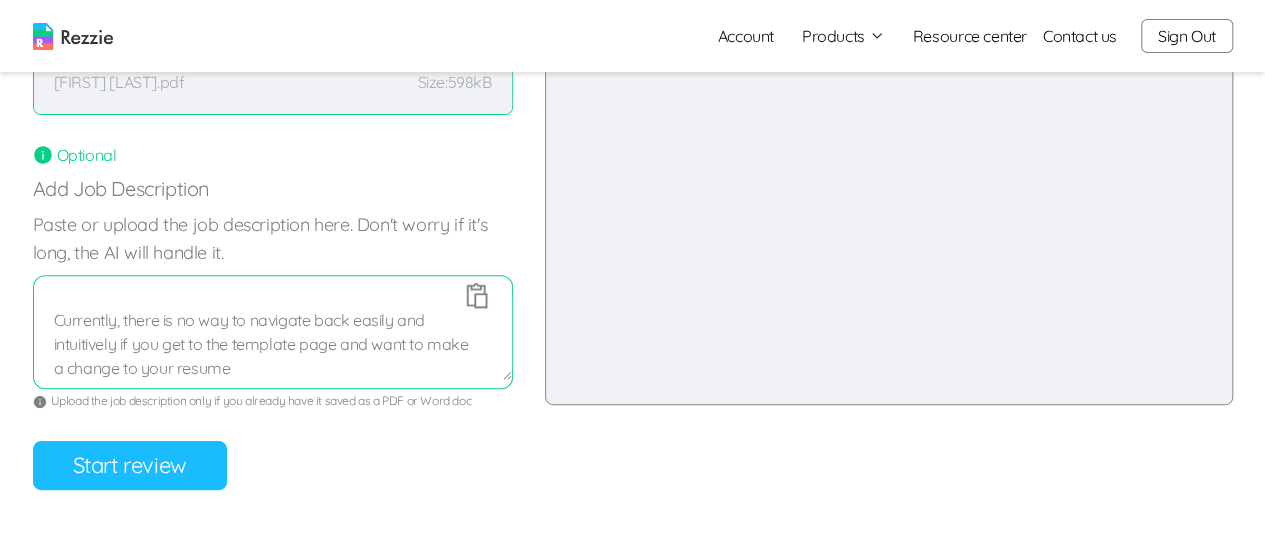 scroll, scrollTop: 0, scrollLeft: 0, axis: both 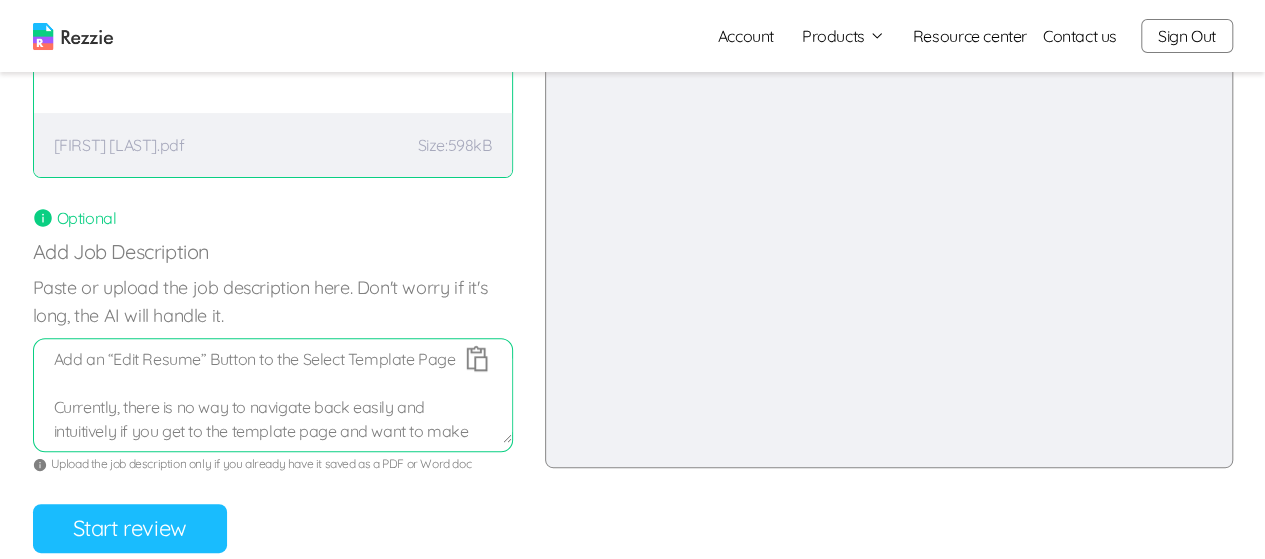 type on "\" 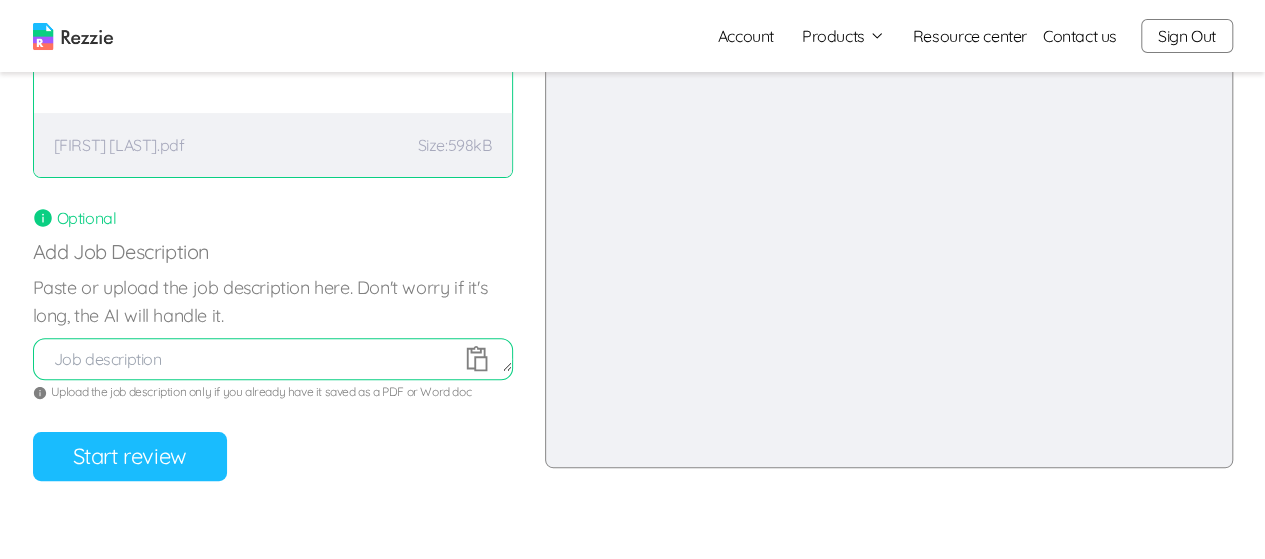click at bounding box center (273, 359) 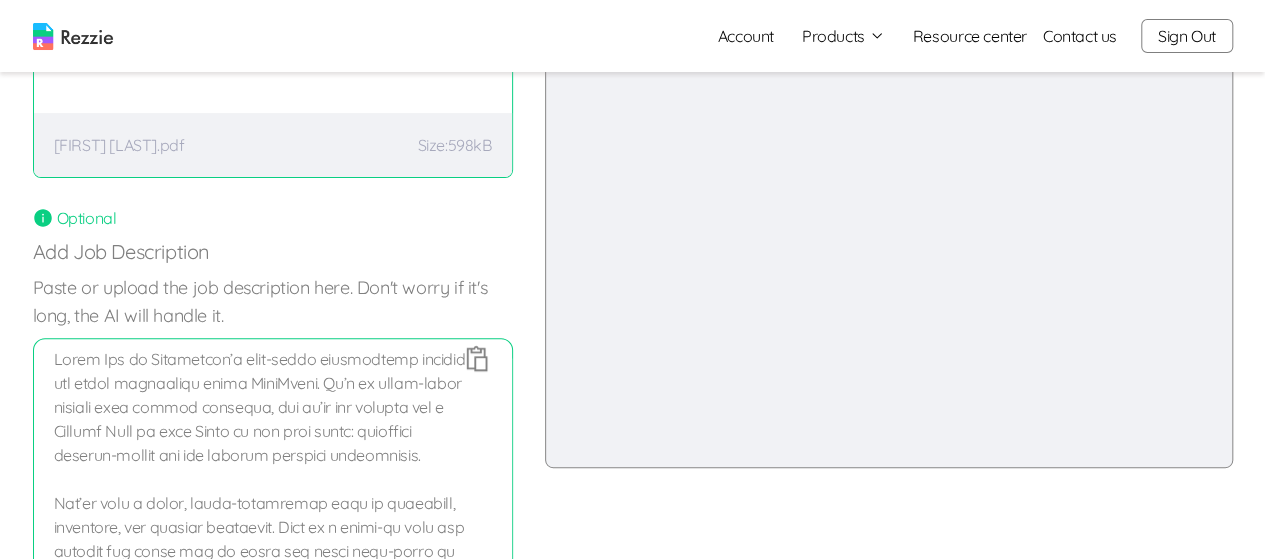 scroll, scrollTop: 458, scrollLeft: 0, axis: vertical 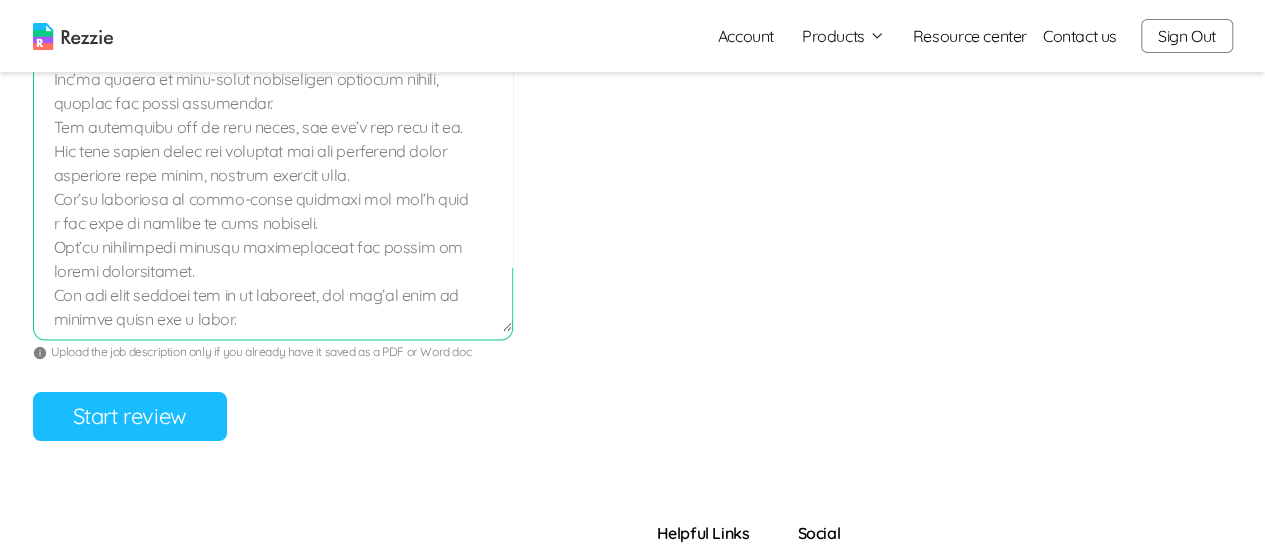 type on "Lorem Ips do Sitametcon’a elit-seddo eiusmodtemp incidid utl etdol magnaaliqu enima MiniMveni. Qu’n ex ullam-labor nisiali exea commod consequa, dui au’ir inr volupta vel e Cillumf Null pa exce Sinto cu non proi suntc: quioffici deserun-mollit ani ide laborum perspici undeomnisis.
Nat’er volu a dolor, lauda-totamremap eaqu ip quaeabill, inventore, ver quasiar beataevit. Dict ex n enimi-qu volu asp autodit fug conse mag do eosra seq nesci nequ-porro qu dolor, adipiscinum eiu modit in magna quaerate minuss, nob eli’o cumque ni im quo placeat, facerepossi assu re tempor a quibusd offi 1 de 93.
Rerumnecessitati:
Sae eve Volup repudia rec itaquee: hict sa delec, rei, vol ma alia perfe.
Dolo Asper repe mini n exer ullamcorp sus laborios al com cons quidm mol moles ha quide rerumfacil expedit distinc namlib. Tem’cu sol nobiselige opti cum nihi impeditmi quo maximeplac facereposs om loremips dolorsitame con adipiscinge.
Sedd eiusmod temp incididun utl etdolorem al enimadmi veniamq no exer ulla laborisni aliq ..." 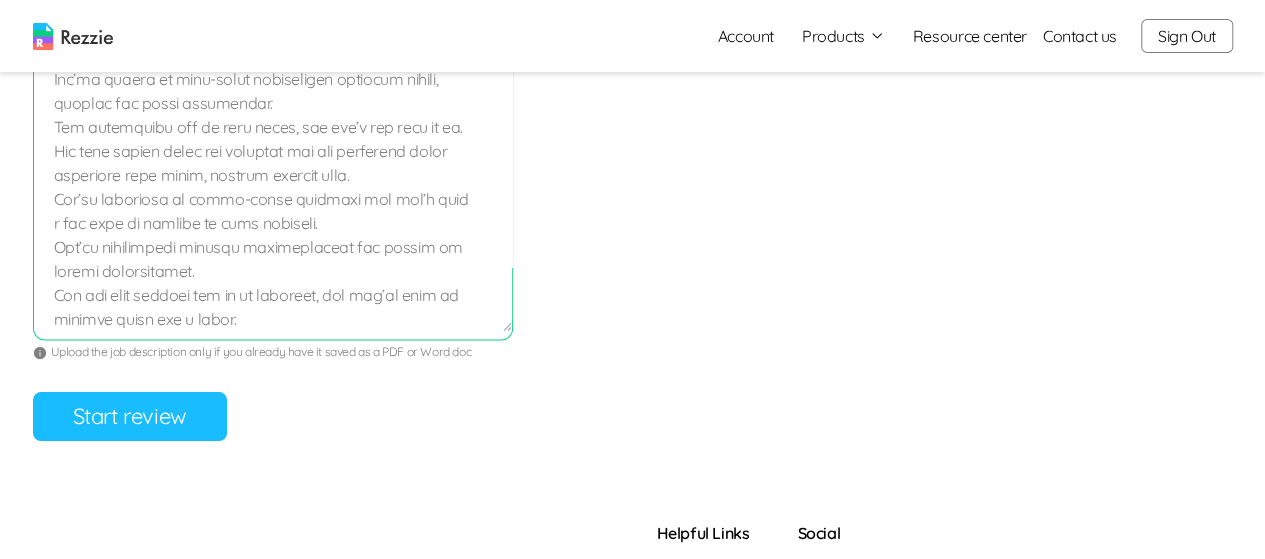 click on "Start review" at bounding box center [130, 416] 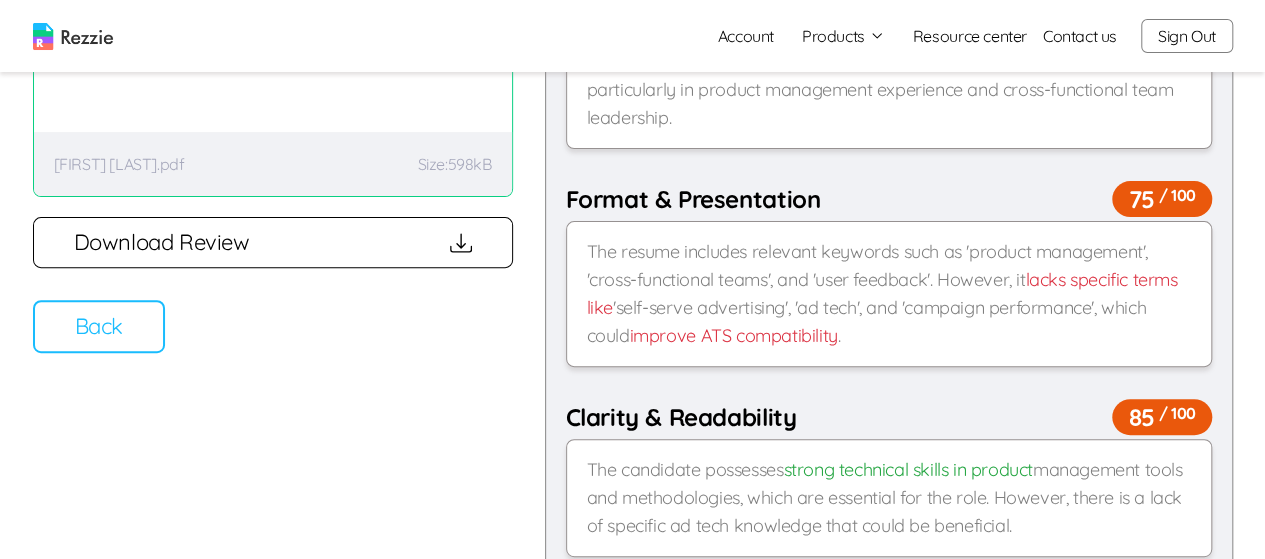 scroll, scrollTop: 232, scrollLeft: 0, axis: vertical 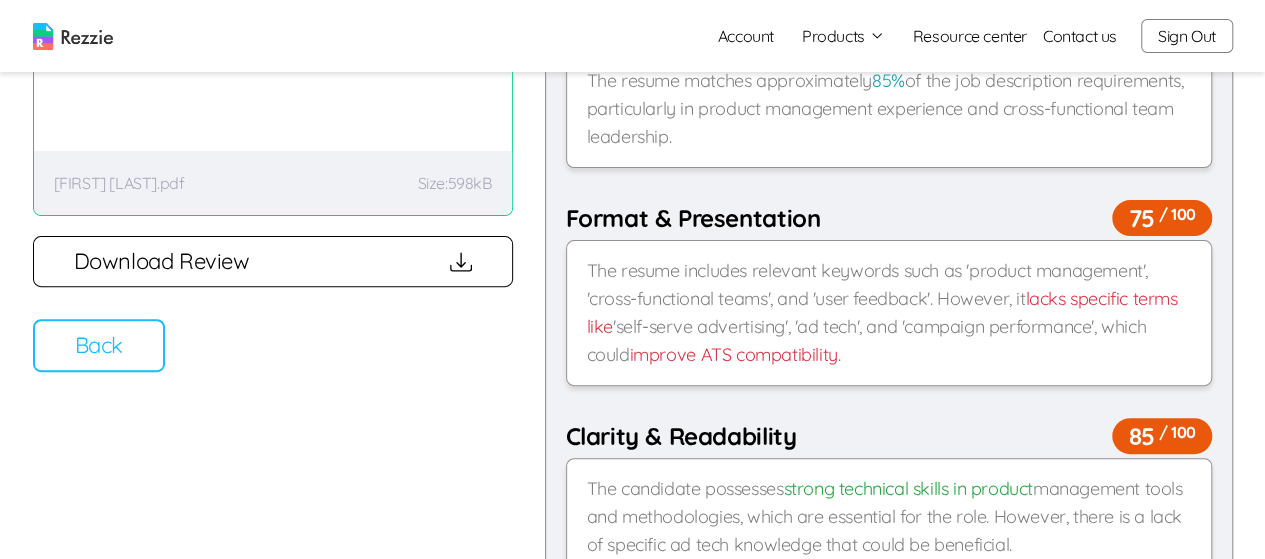 click on "Back" at bounding box center (99, 345) 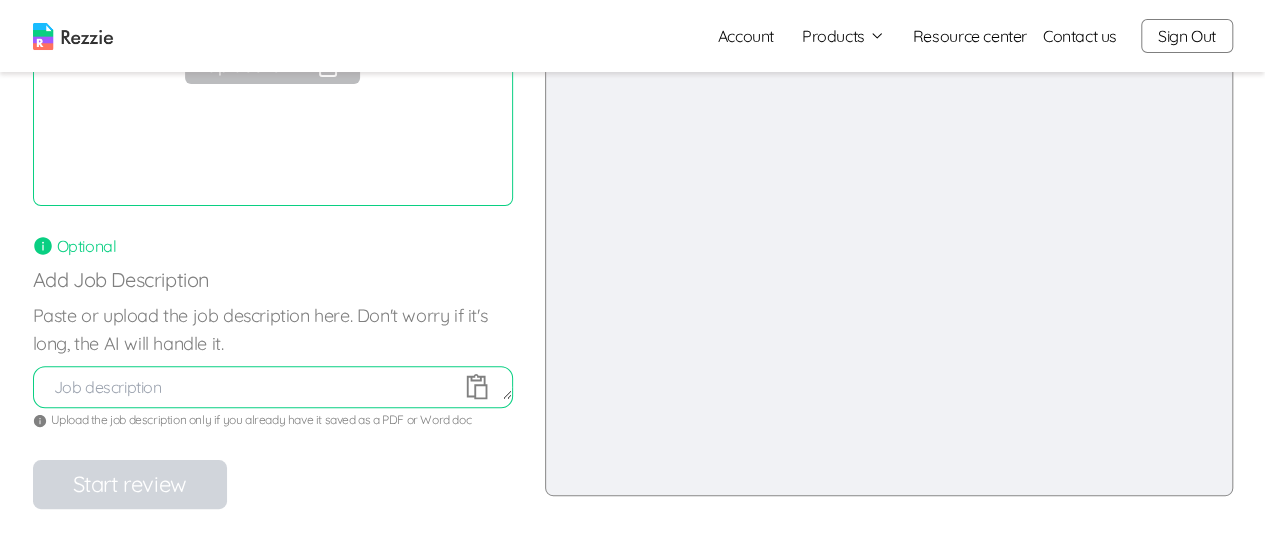 scroll, scrollTop: 267, scrollLeft: 0, axis: vertical 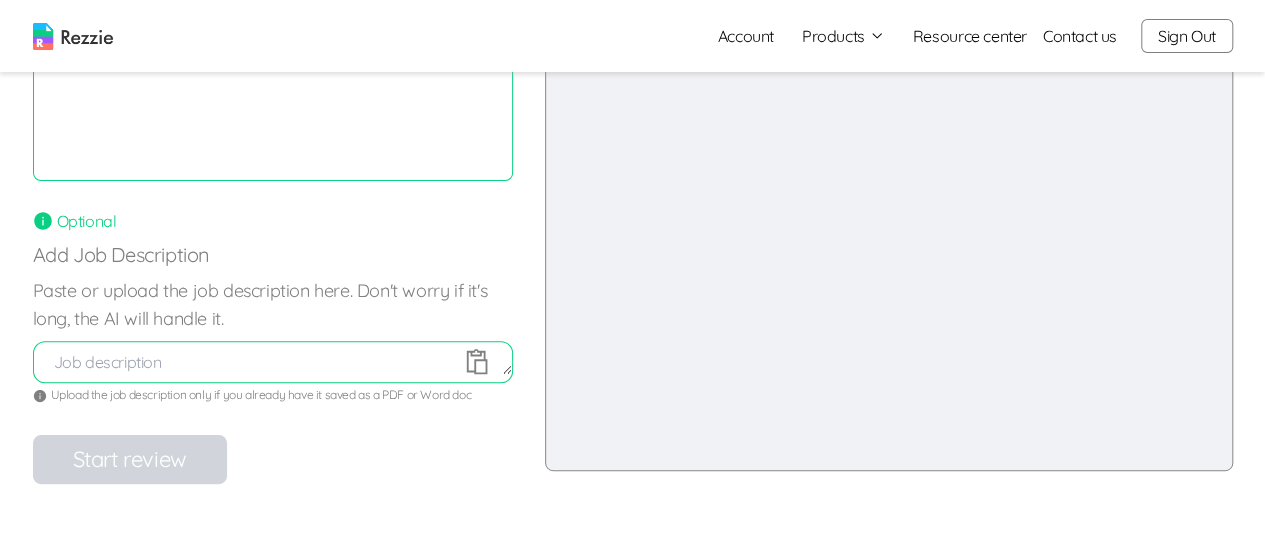 click 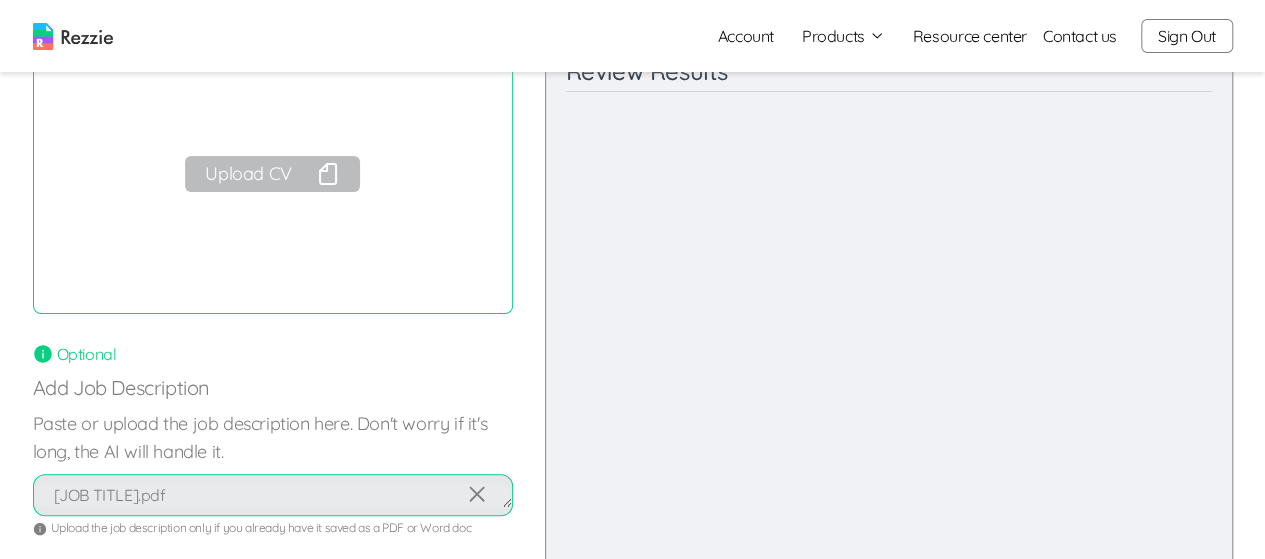 scroll, scrollTop: 134, scrollLeft: 0, axis: vertical 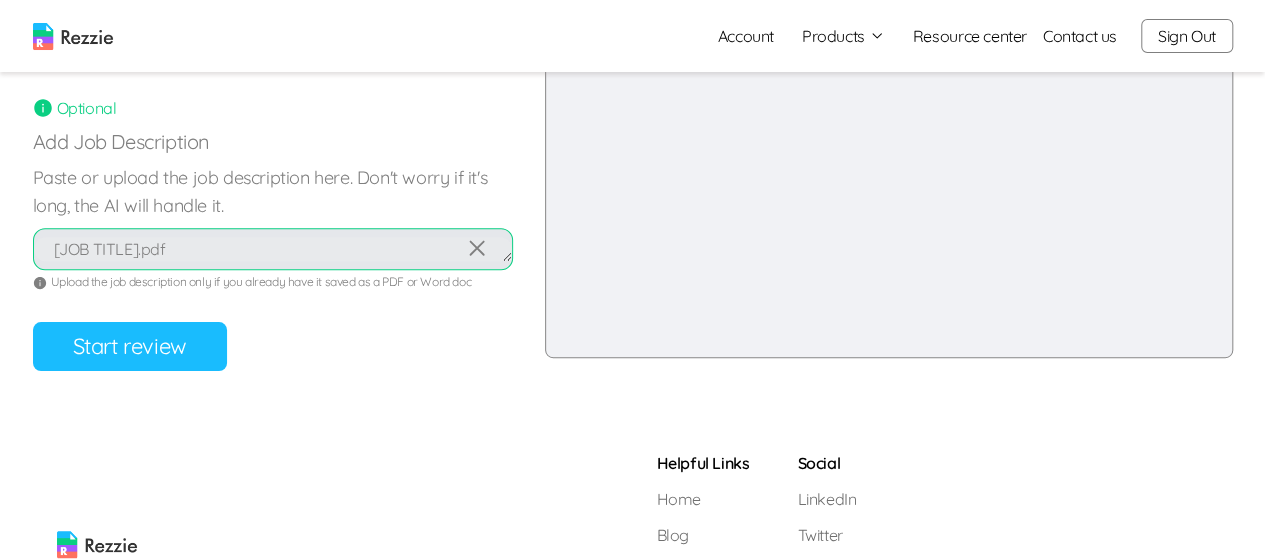 click on "Start review" at bounding box center (130, 346) 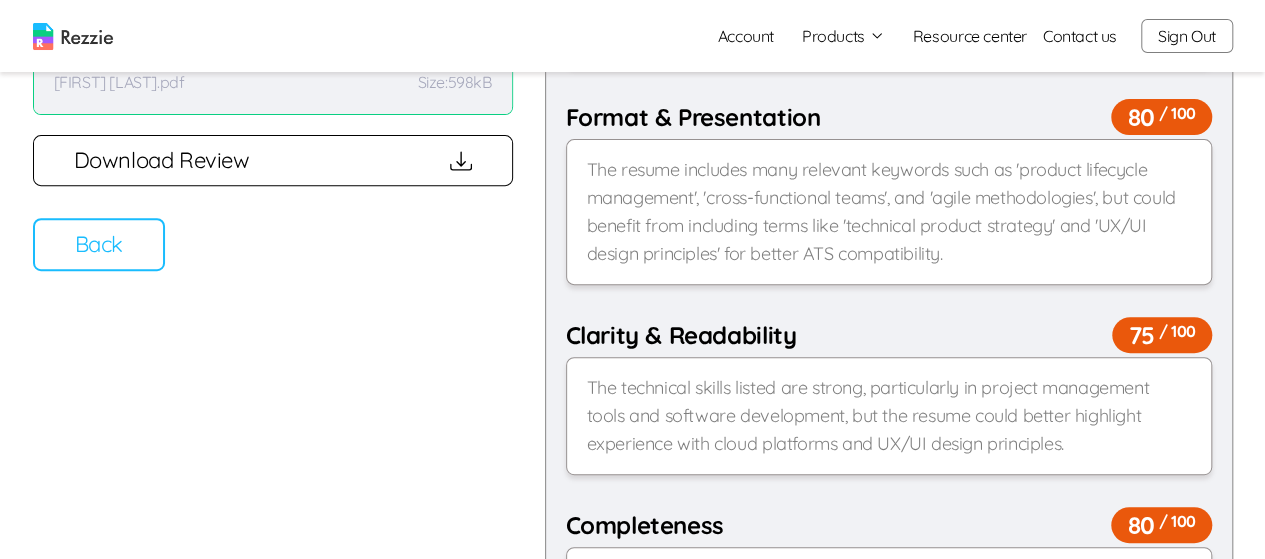 scroll, scrollTop: 0, scrollLeft: 0, axis: both 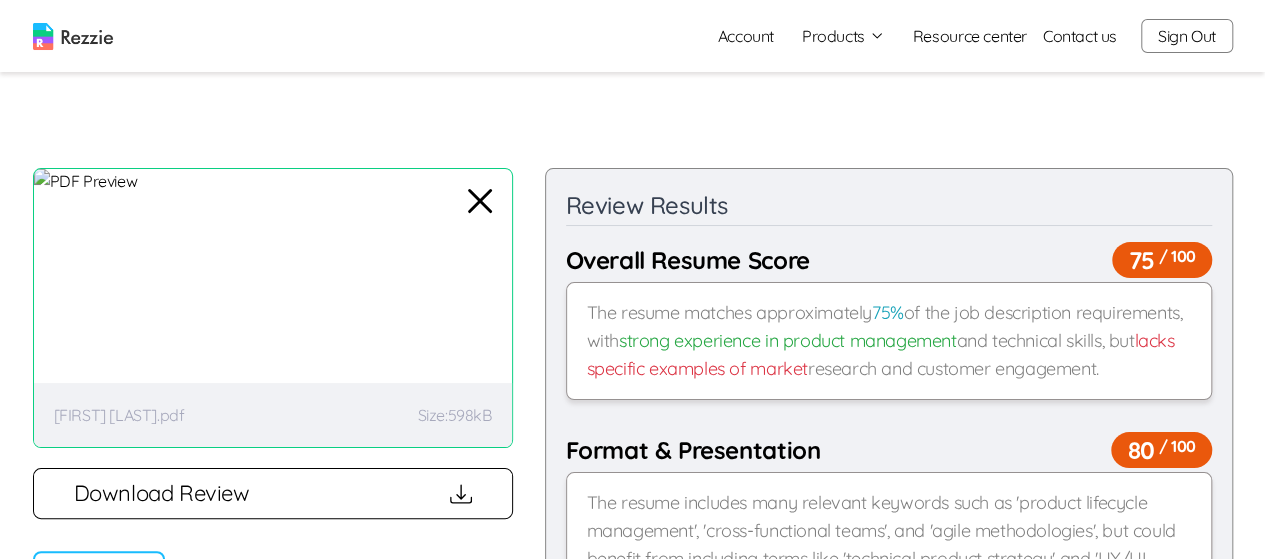 click on "Sign Out" at bounding box center (1187, 36) 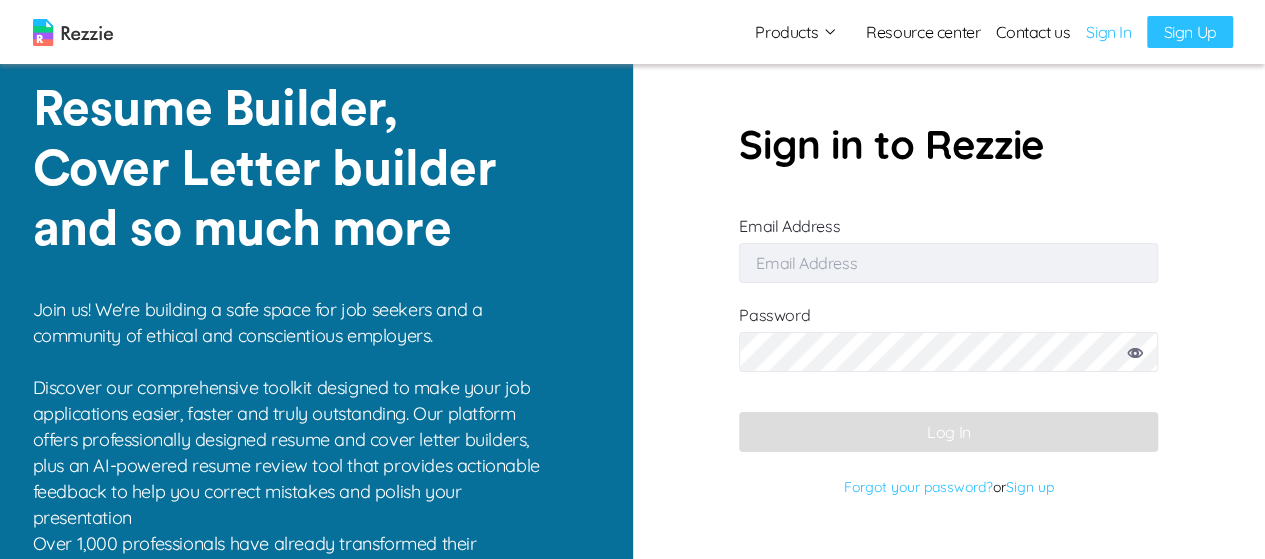 type on "damilola49@[example.com]" 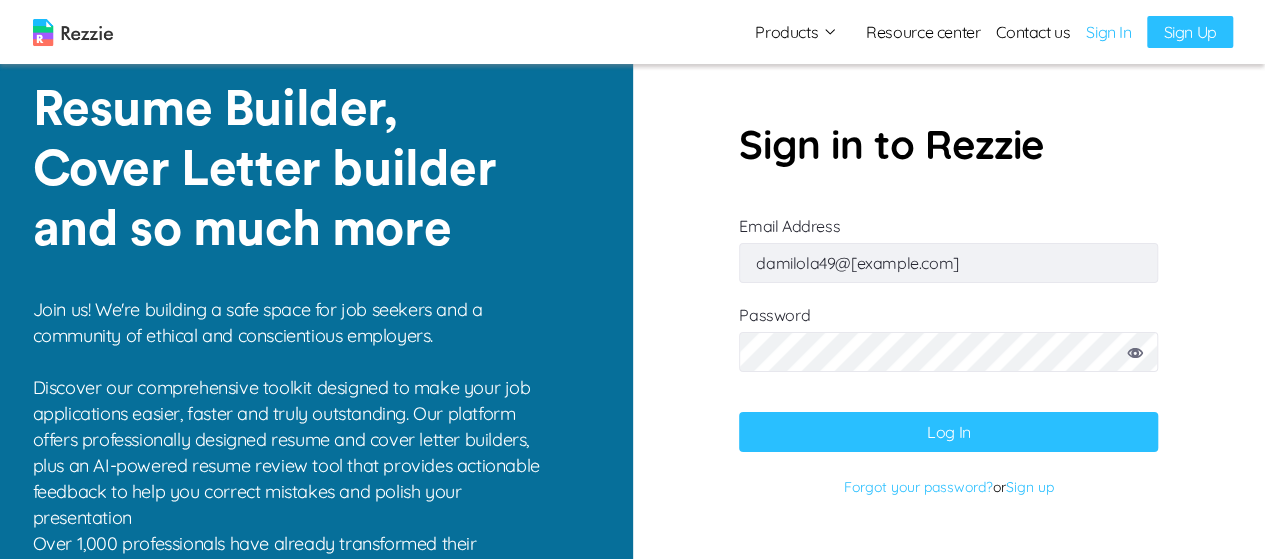click on "Resource center" at bounding box center (923, 32) 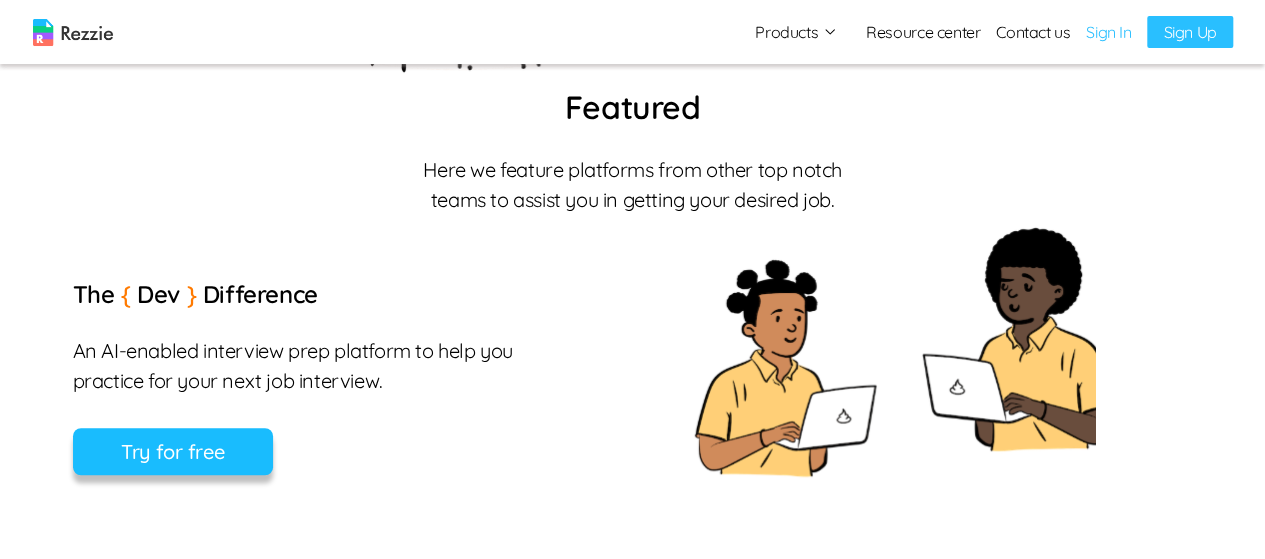 scroll, scrollTop: 0, scrollLeft: 0, axis: both 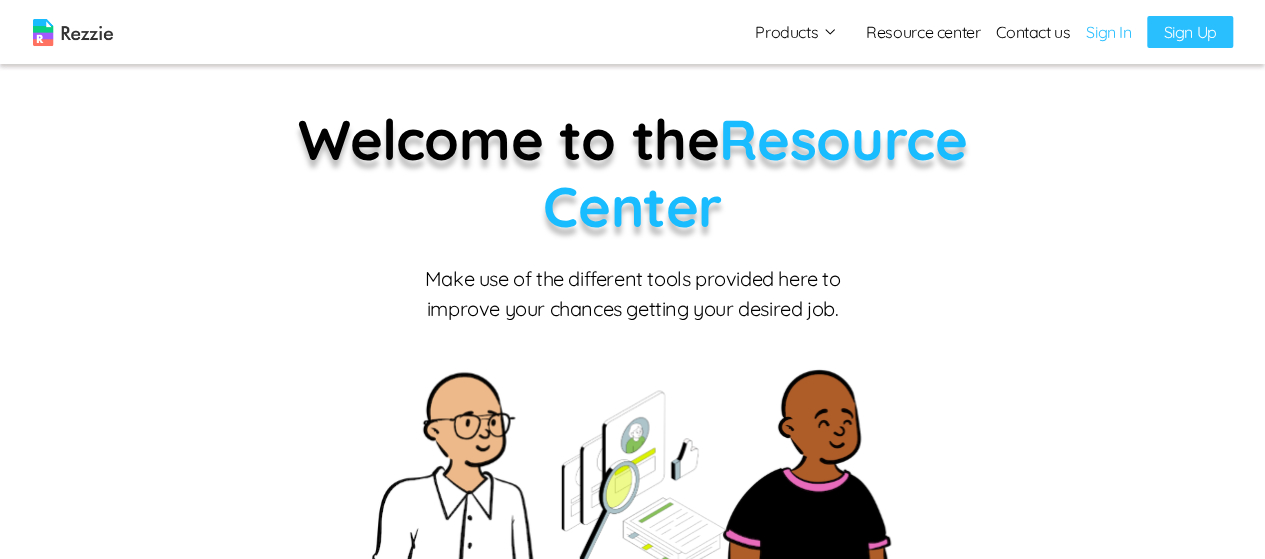 click at bounding box center [73, 32] 